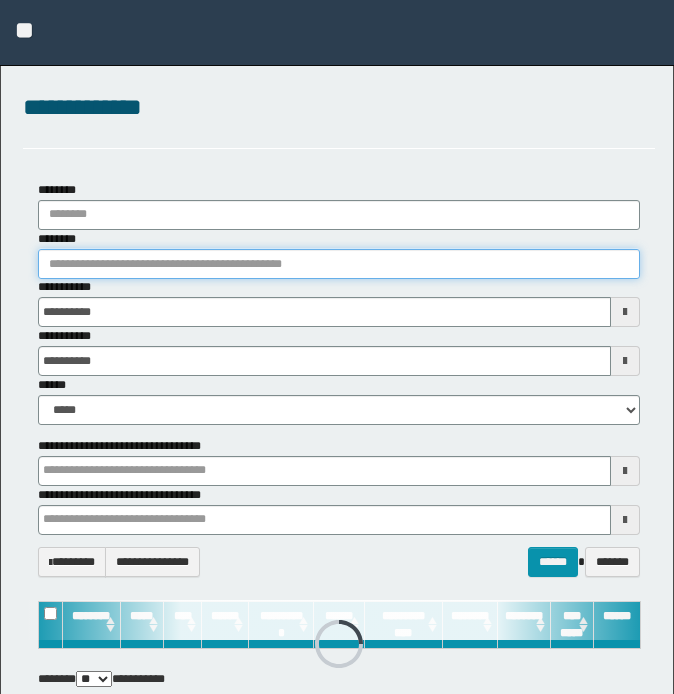 click on "********" at bounding box center (339, 264) 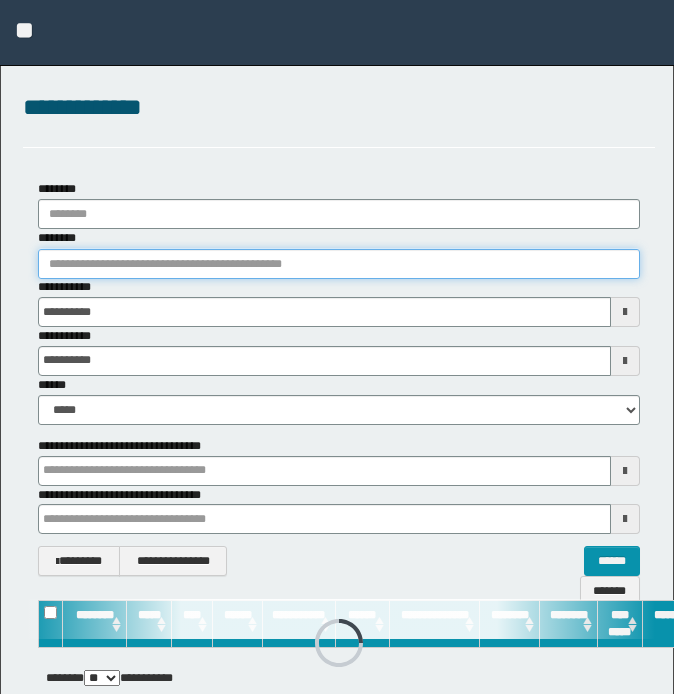 scroll, scrollTop: 0, scrollLeft: 0, axis: both 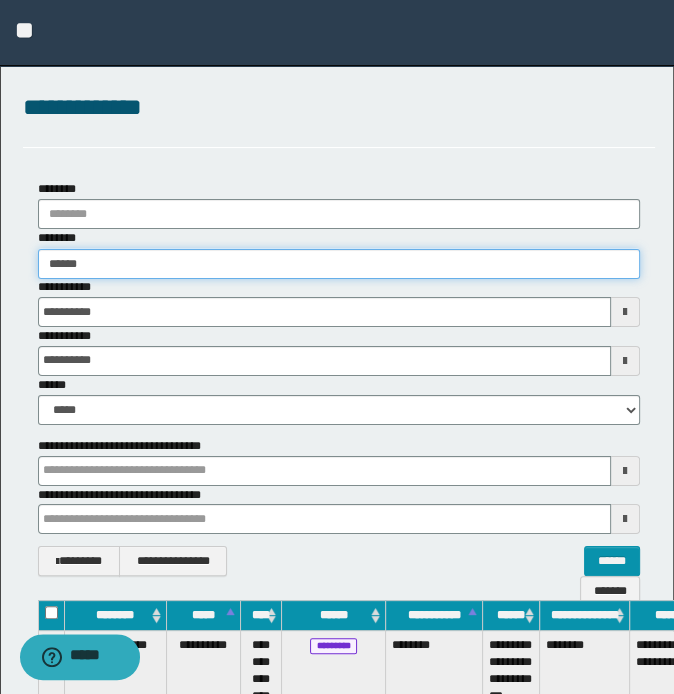 type on "*******" 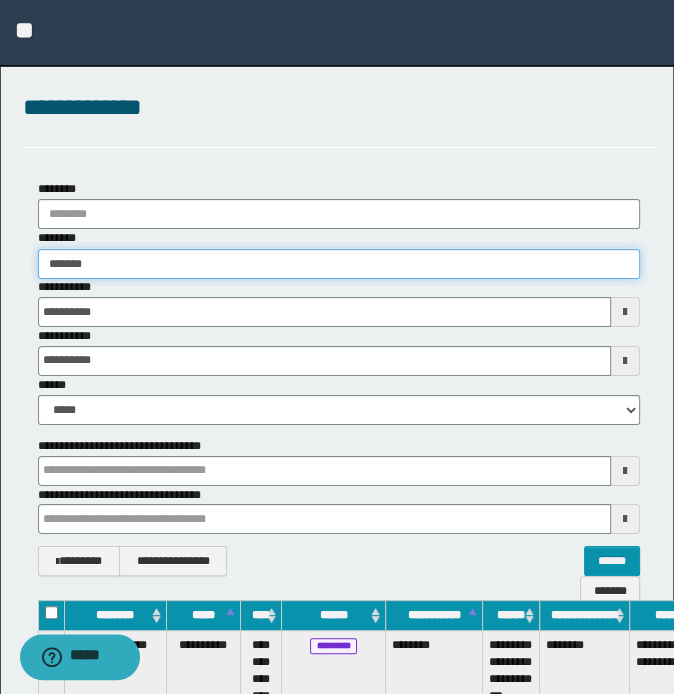 type on "*******" 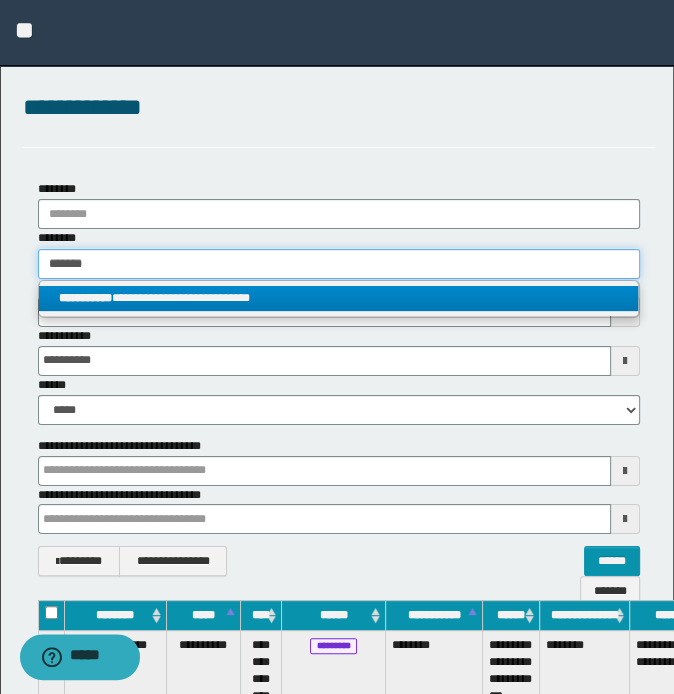 type on "*******" 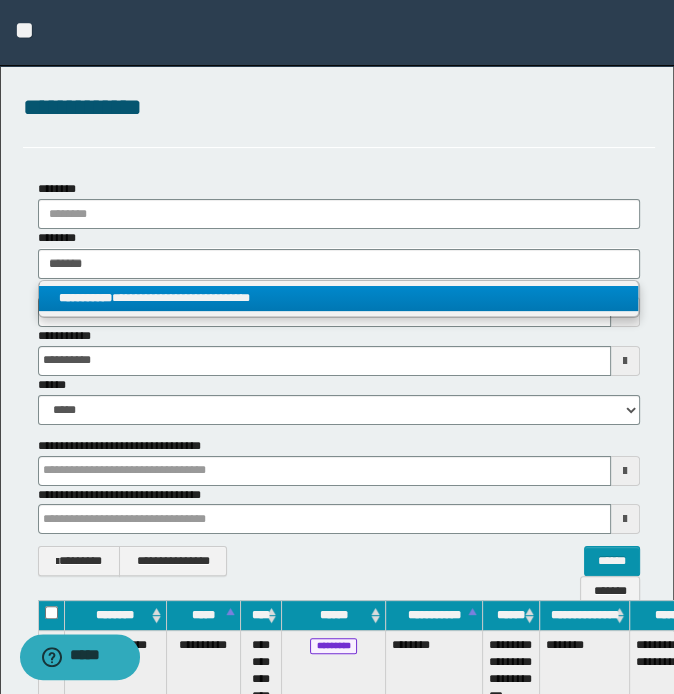 click on "**********" at bounding box center (339, 298) 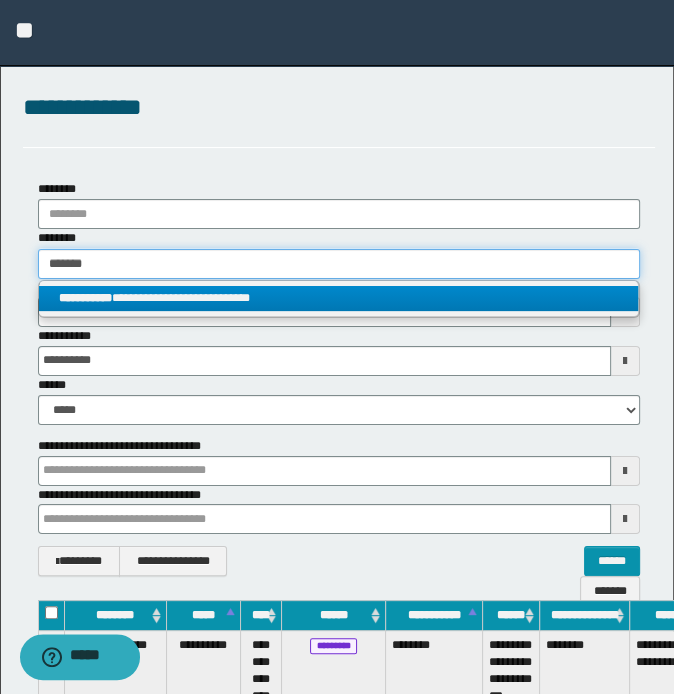 type 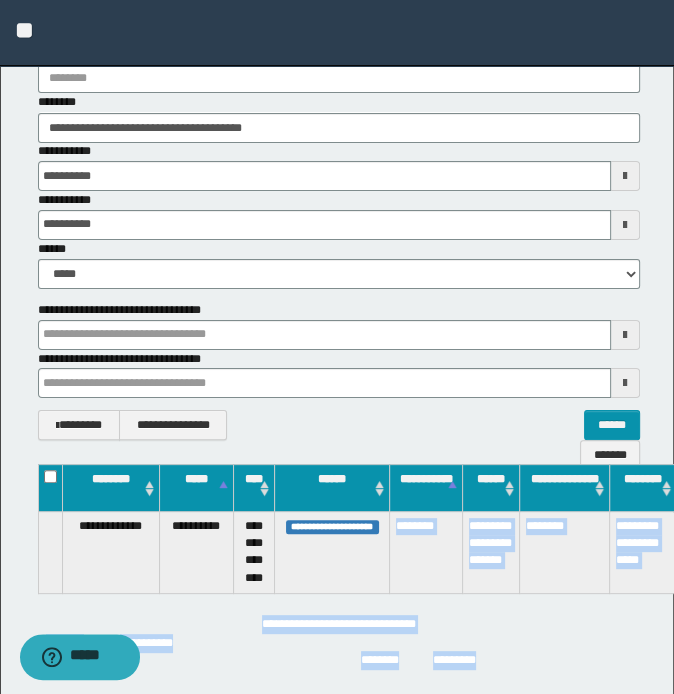 scroll, scrollTop: 225, scrollLeft: 0, axis: vertical 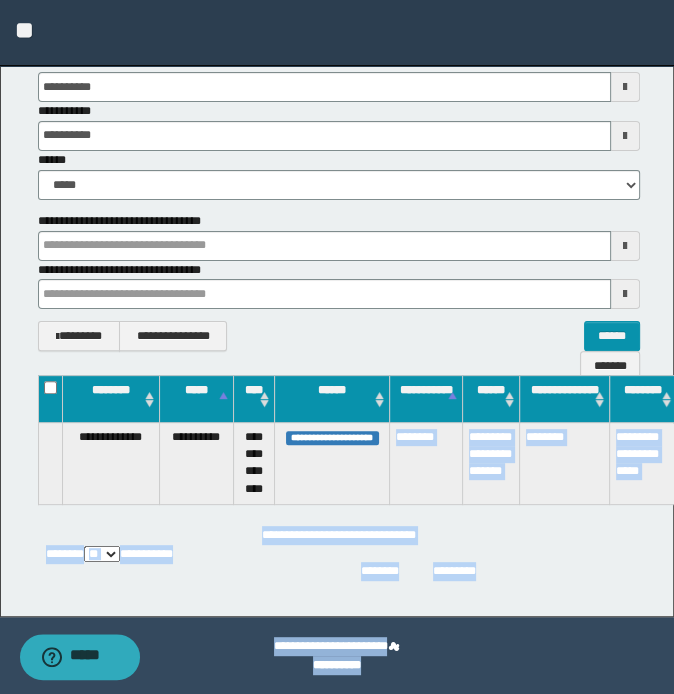 drag, startPoint x: 391, startPoint y: 692, endPoint x: 582, endPoint y: 701, distance: 191.21193 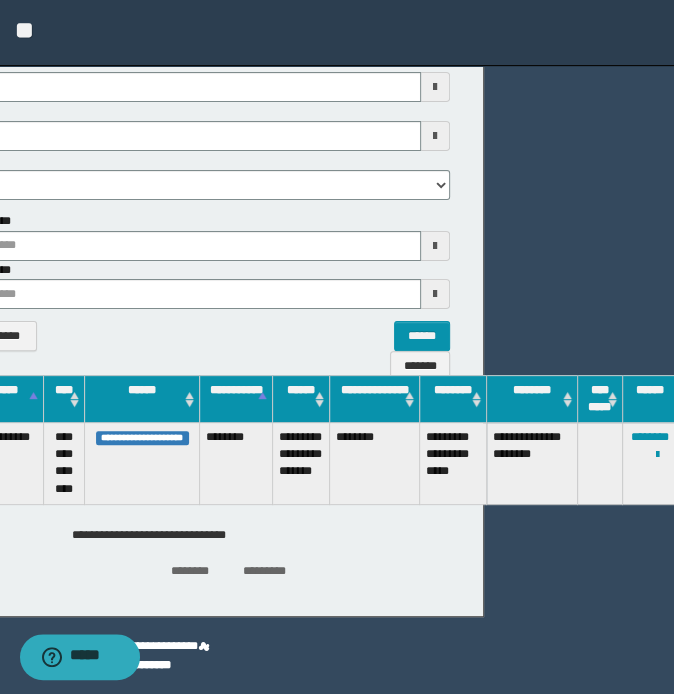 scroll, scrollTop: 225, scrollLeft: 193, axis: both 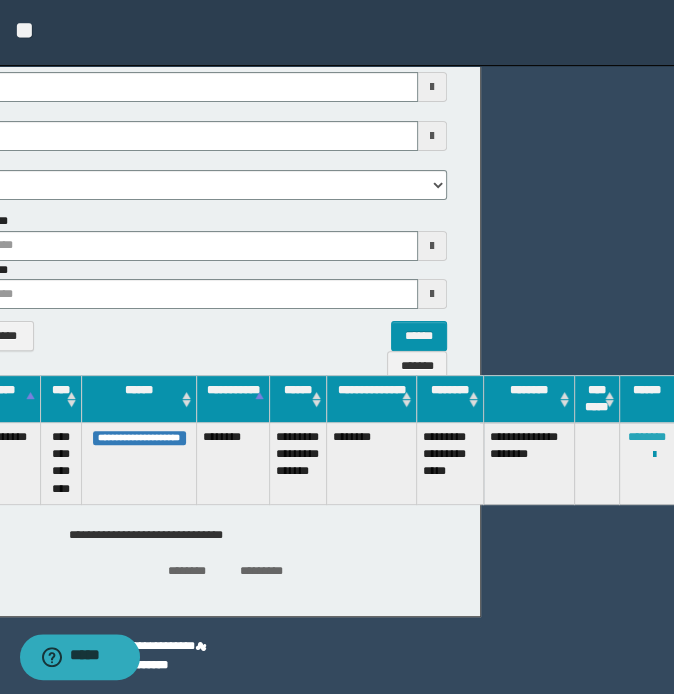 click on "********" at bounding box center [647, 437] 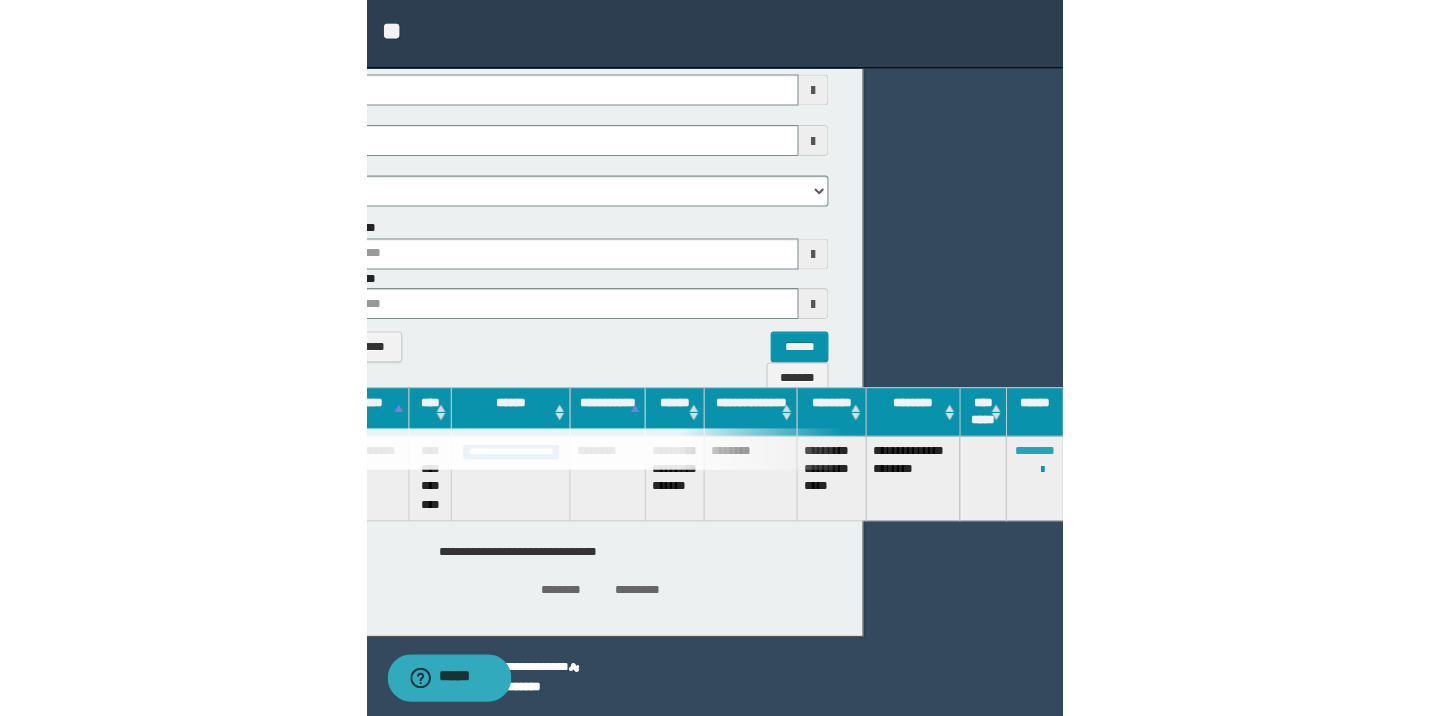 scroll, scrollTop: 0, scrollLeft: 0, axis: both 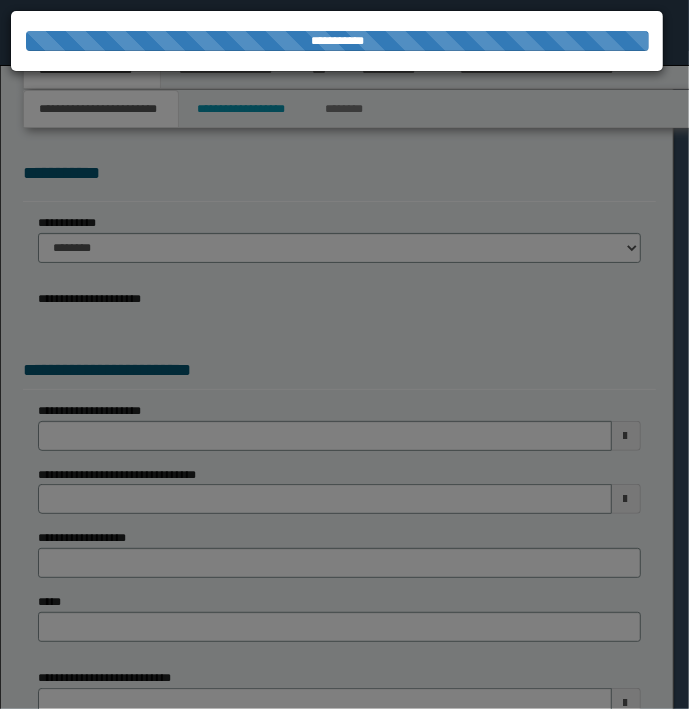 select on "*" 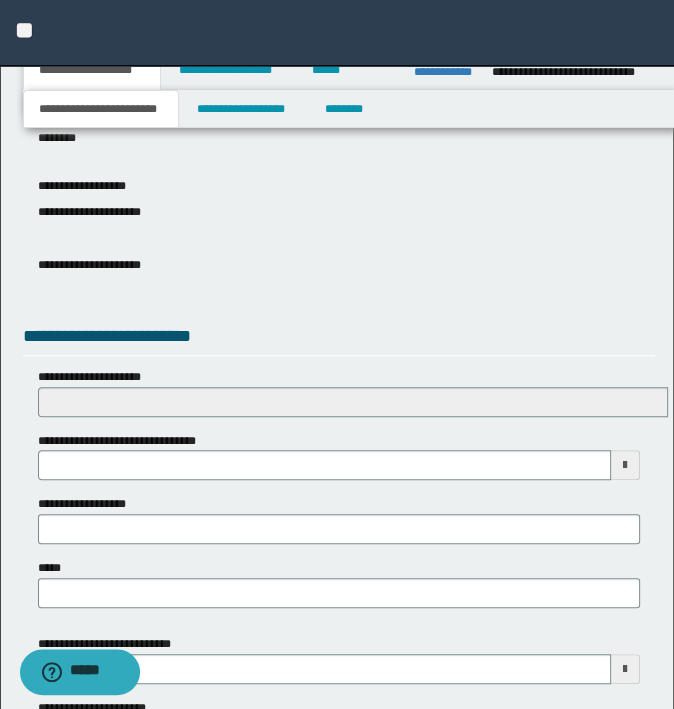 scroll, scrollTop: 600, scrollLeft: 0, axis: vertical 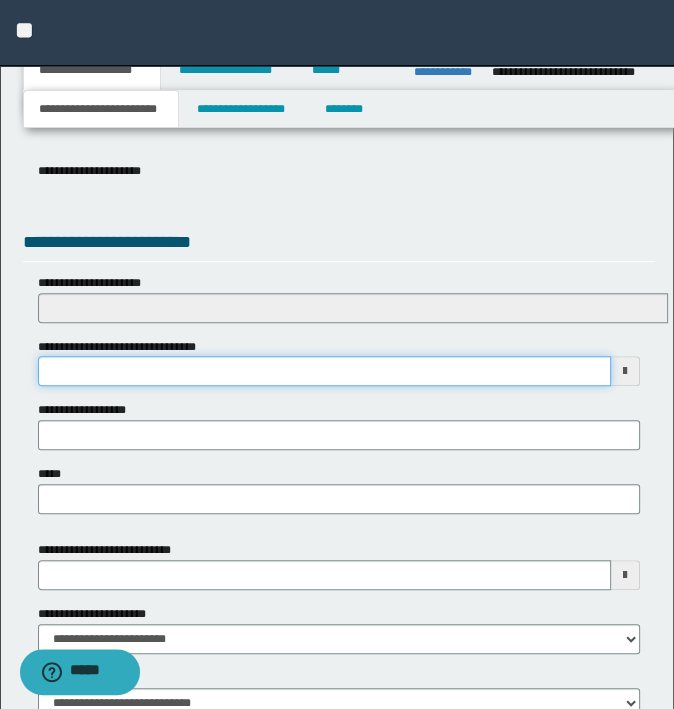 click on "**********" at bounding box center (325, 371) 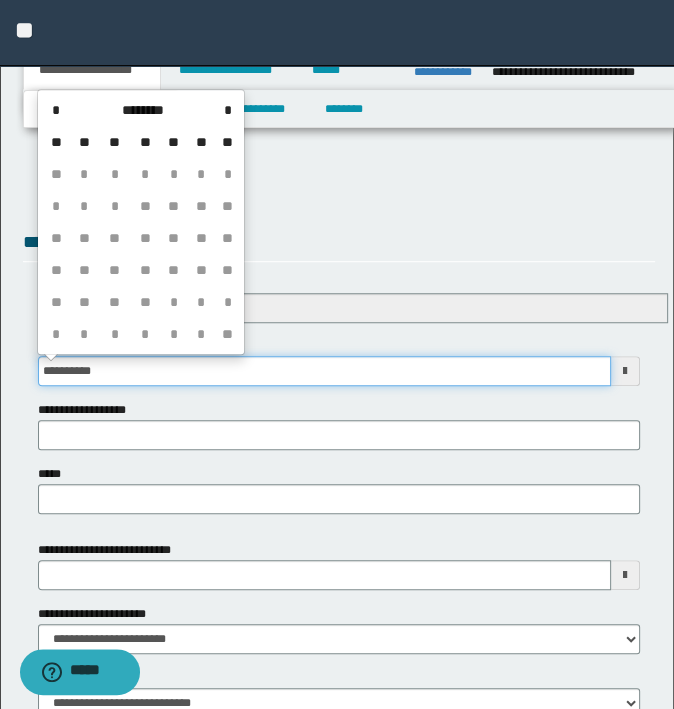 type on "**********" 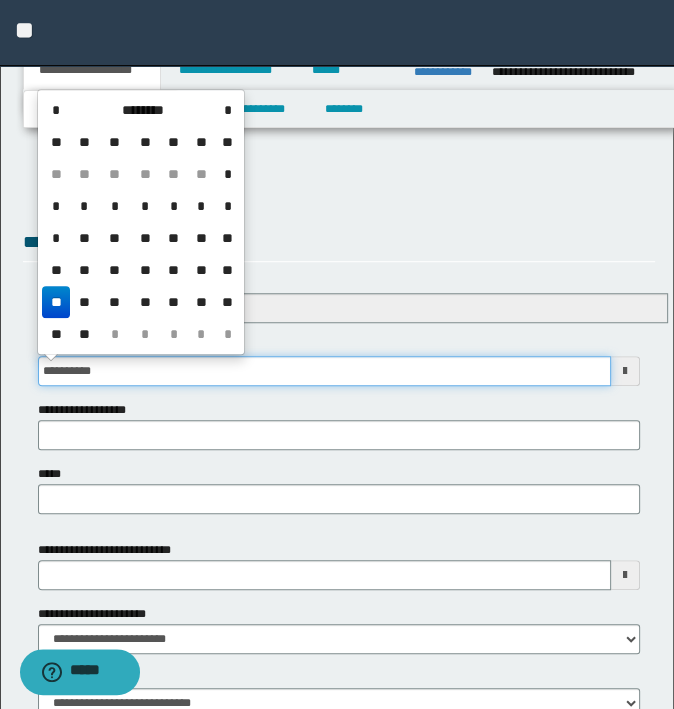 type on "**********" 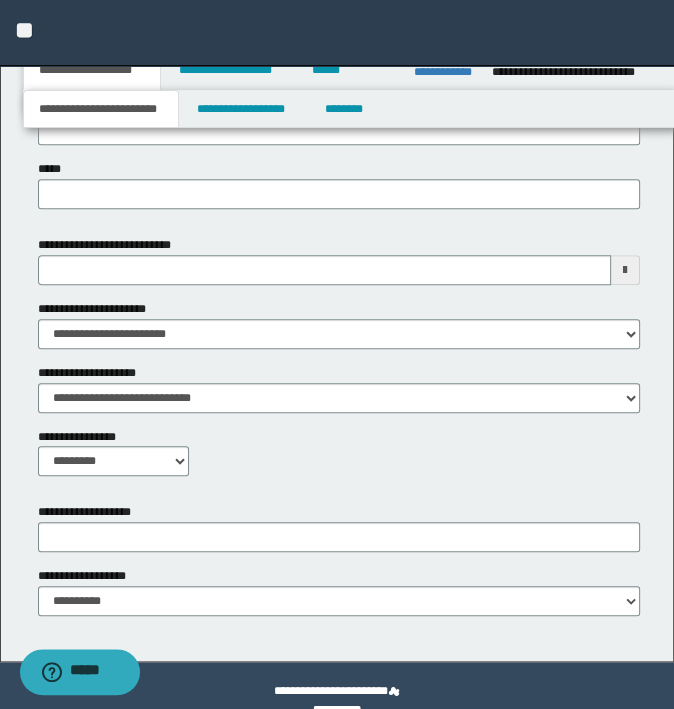 scroll, scrollTop: 935, scrollLeft: 0, axis: vertical 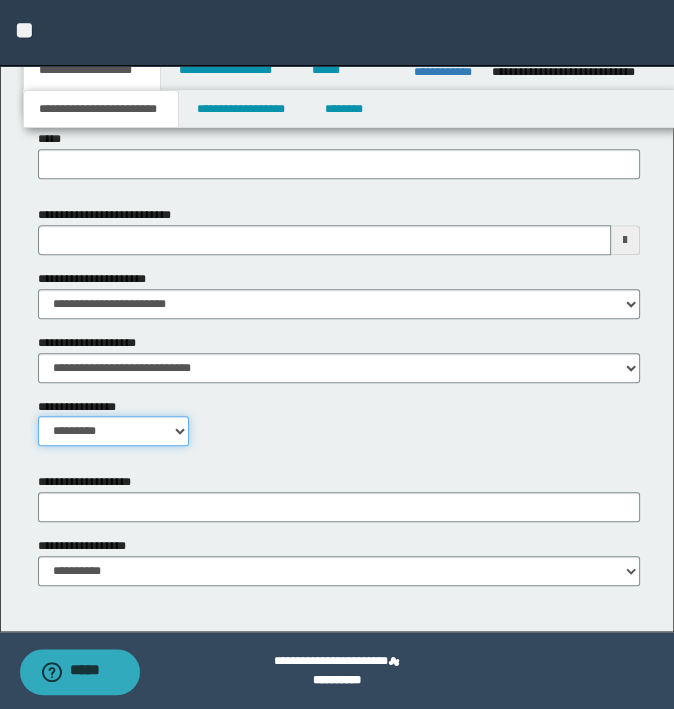 click on "**********" at bounding box center [114, 431] 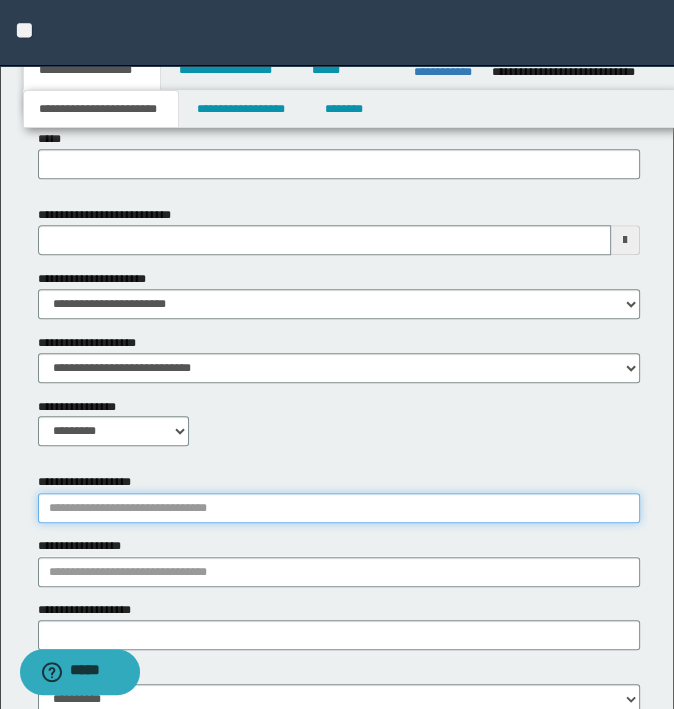 click on "**********" at bounding box center (339, 508) 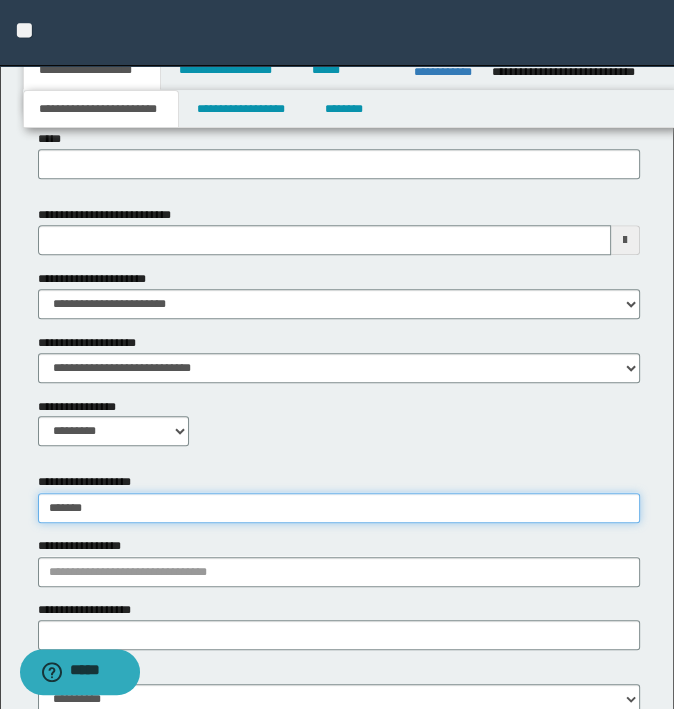 type on "********" 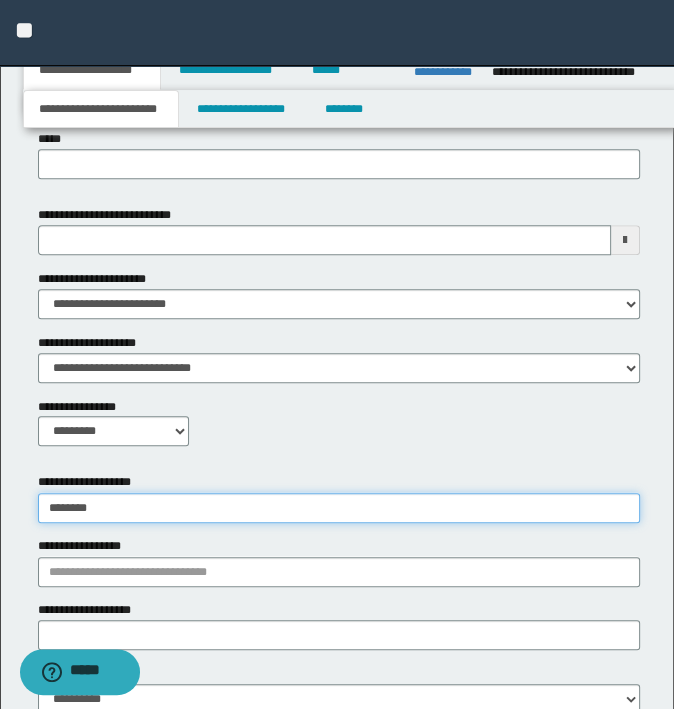 type on "**********" 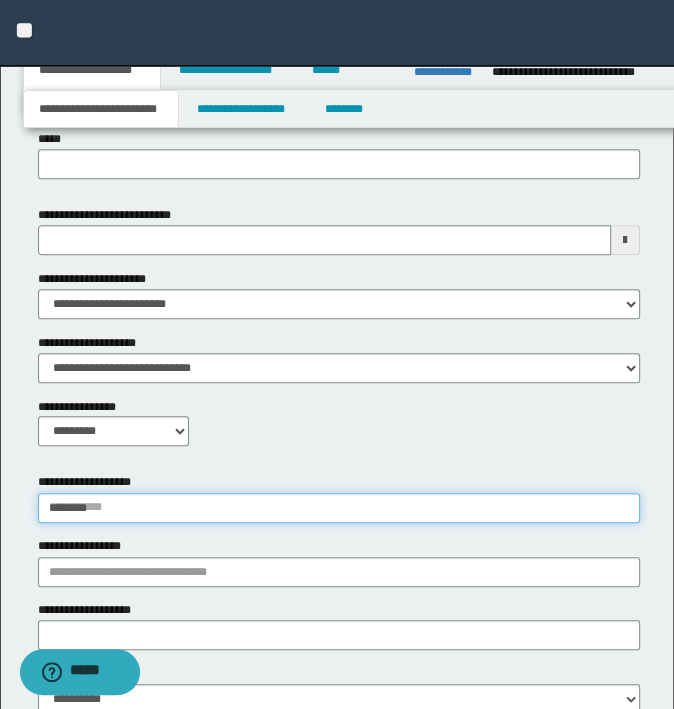 type 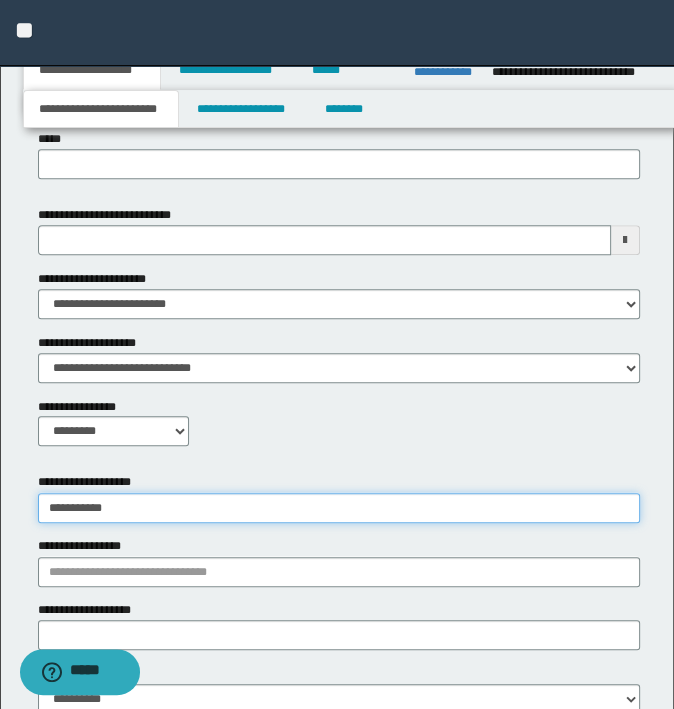 type on "**********" 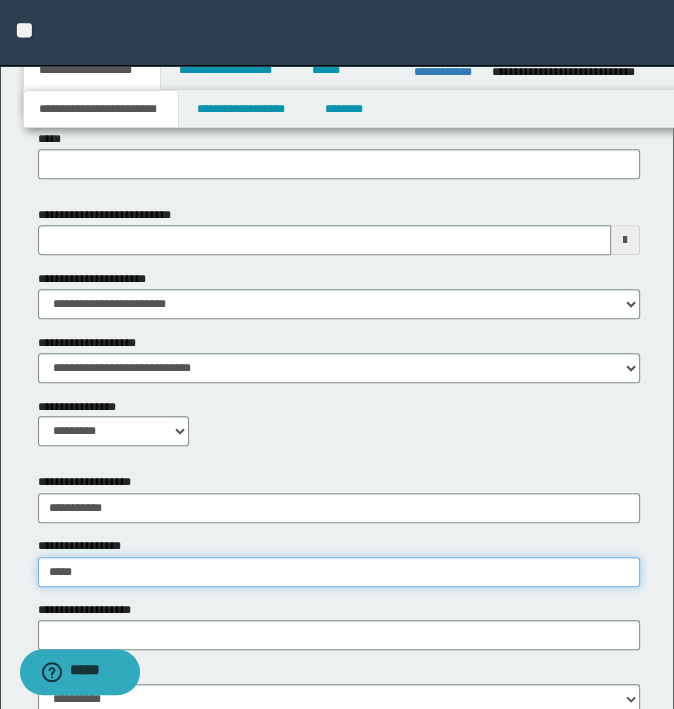 type on "*****" 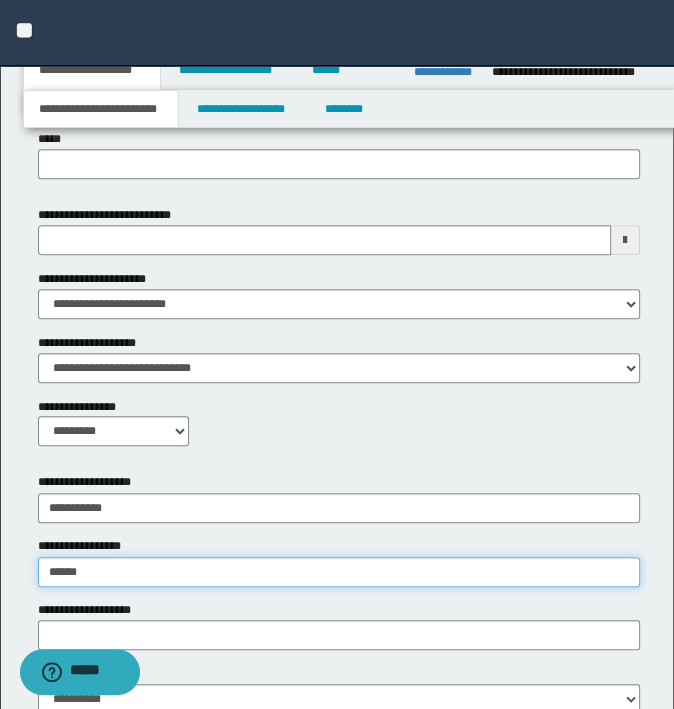 type on "**********" 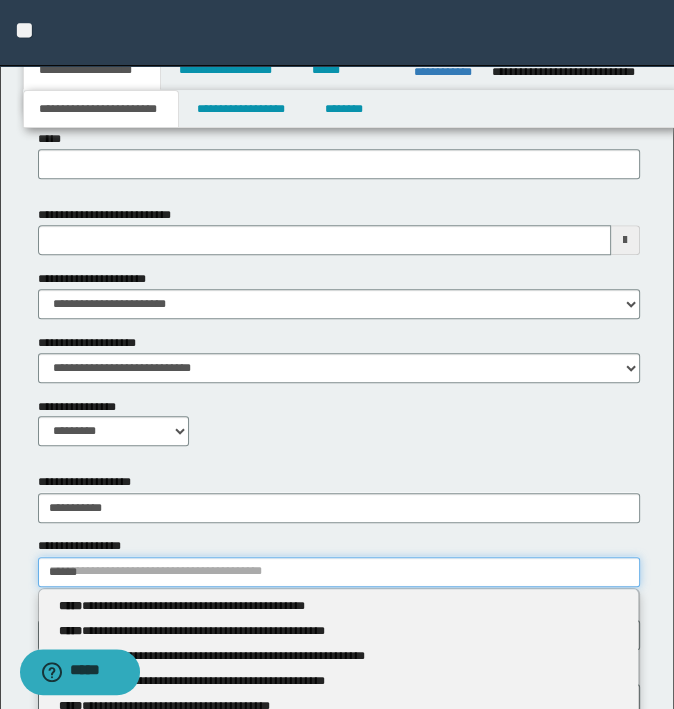 type 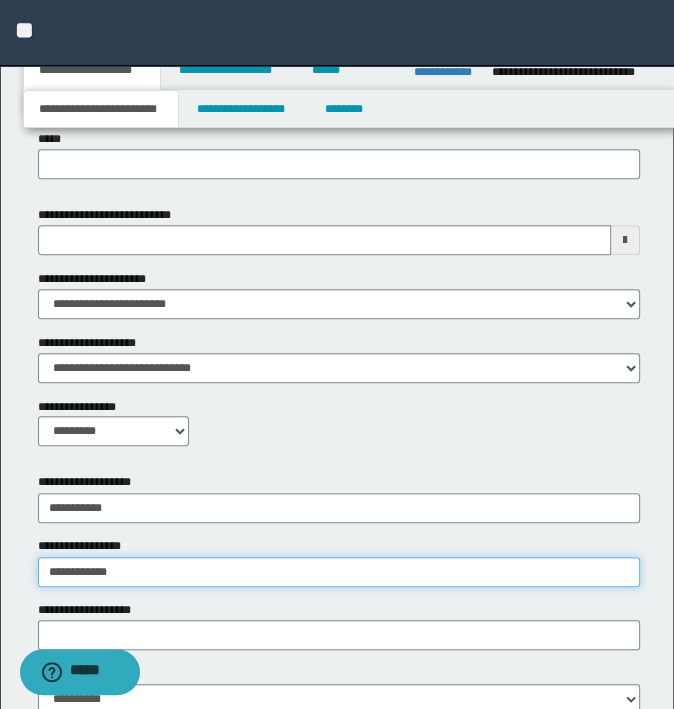 type on "**********" 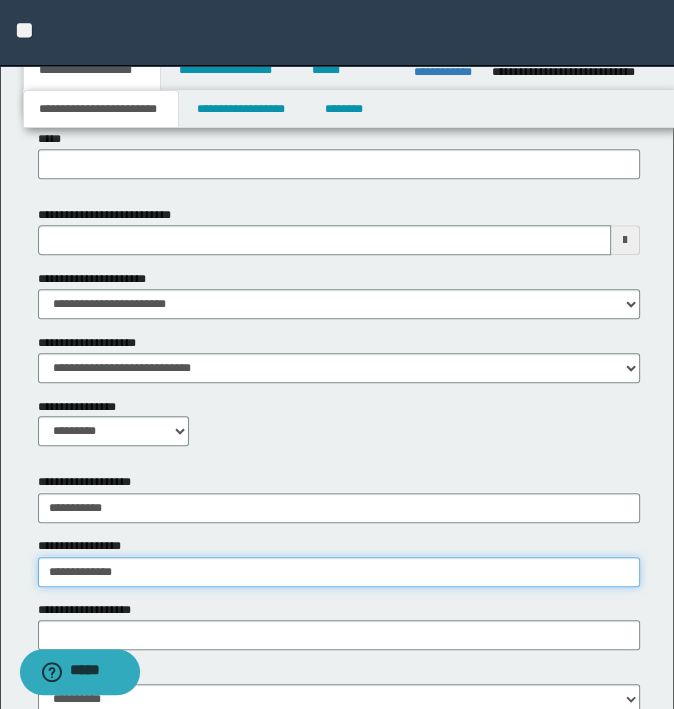 type on "**********" 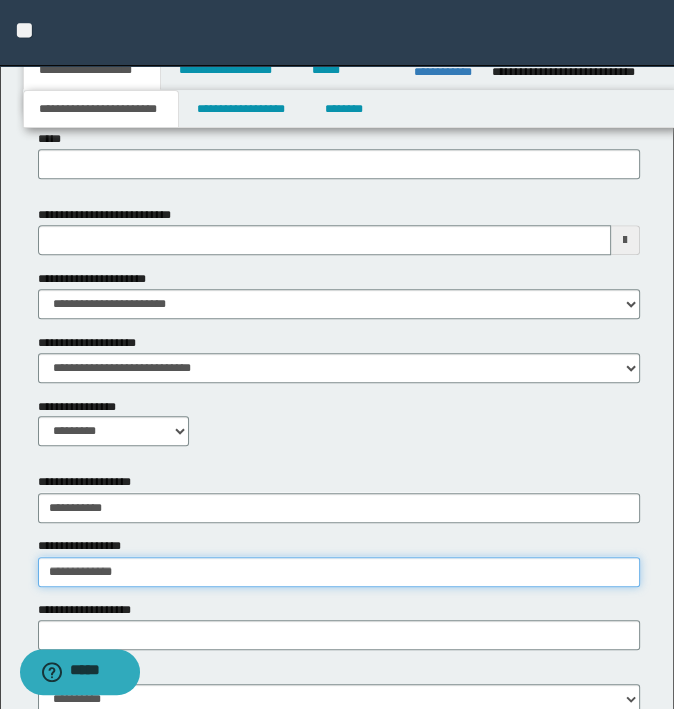 type 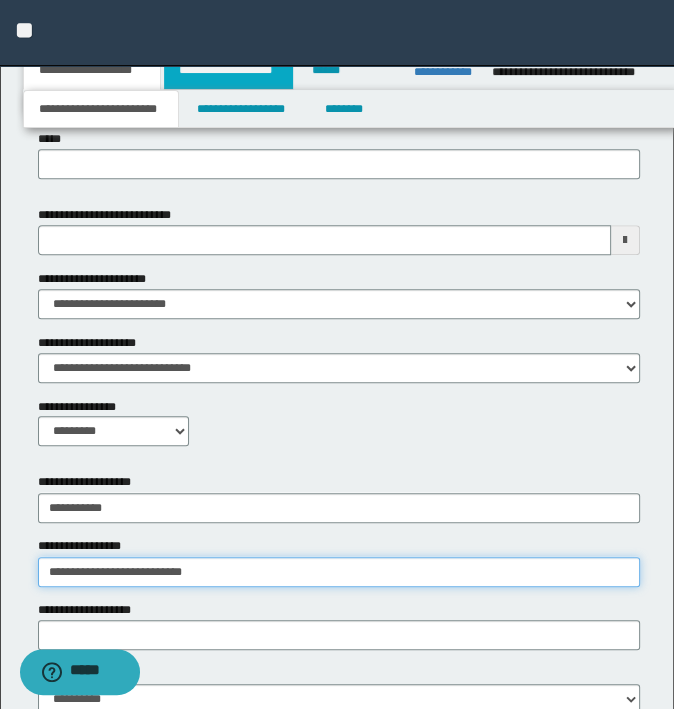 type on "**********" 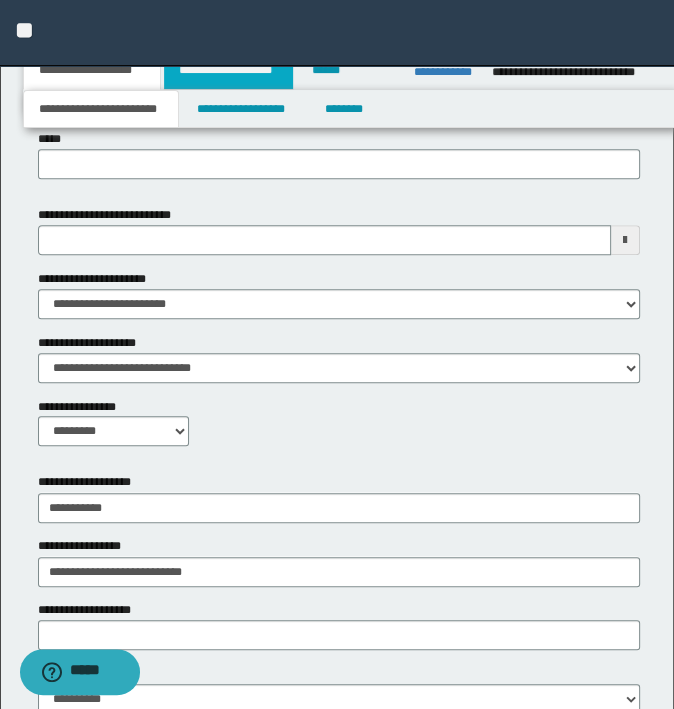 click on "**********" at bounding box center [228, 70] 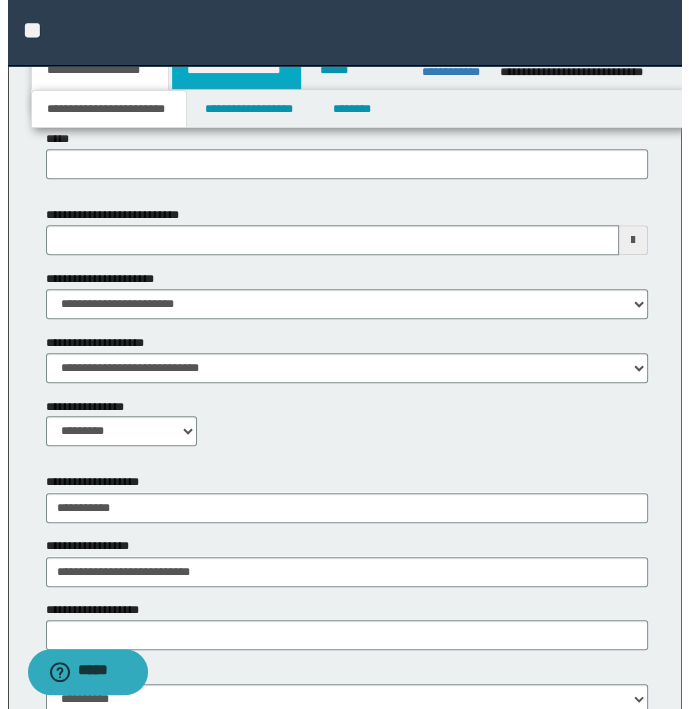 scroll, scrollTop: 0, scrollLeft: 0, axis: both 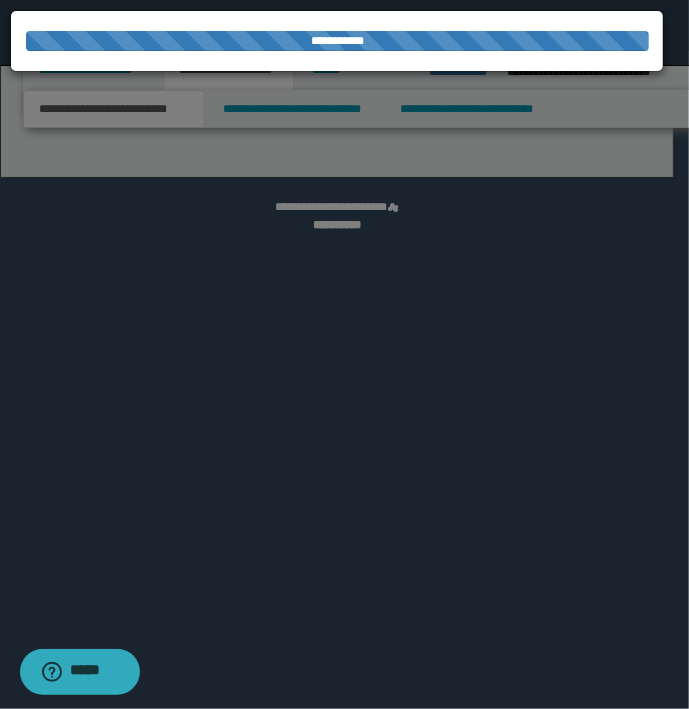 click at bounding box center [344, 354] 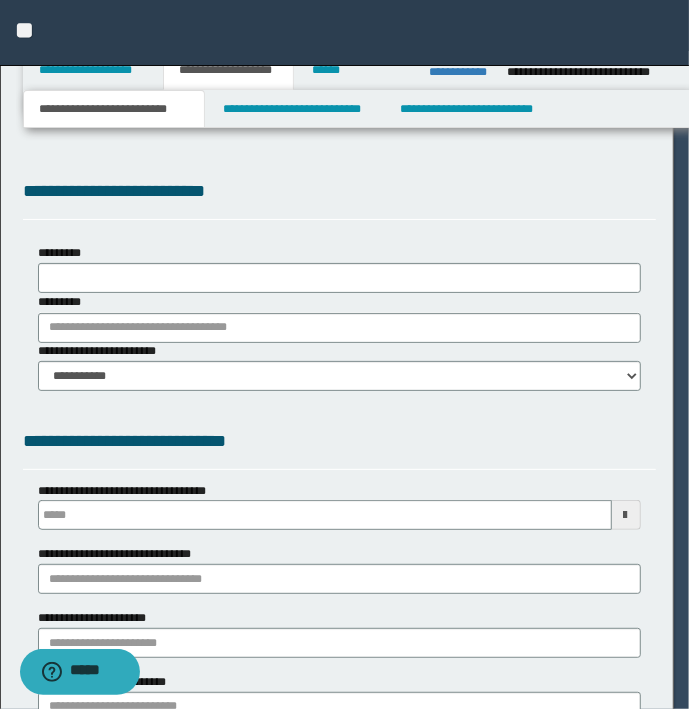 select on "*" 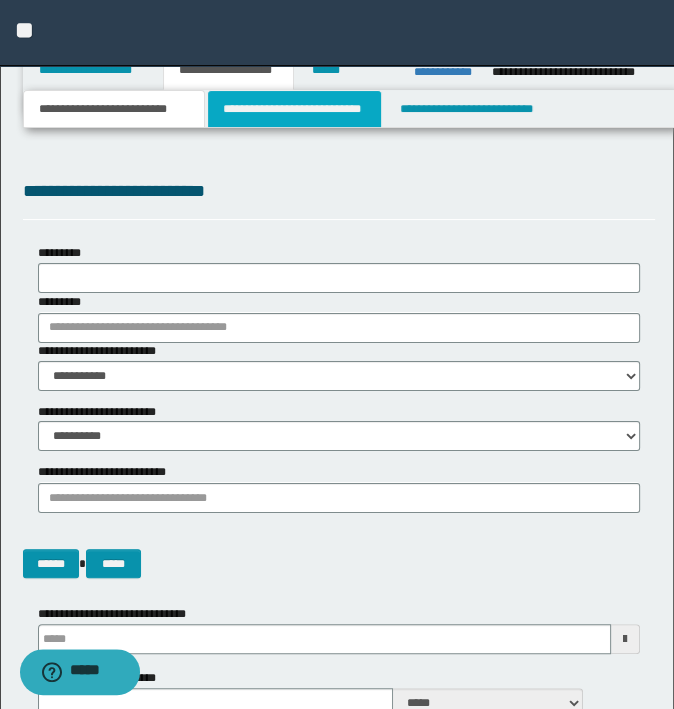 click on "**********" at bounding box center [294, 109] 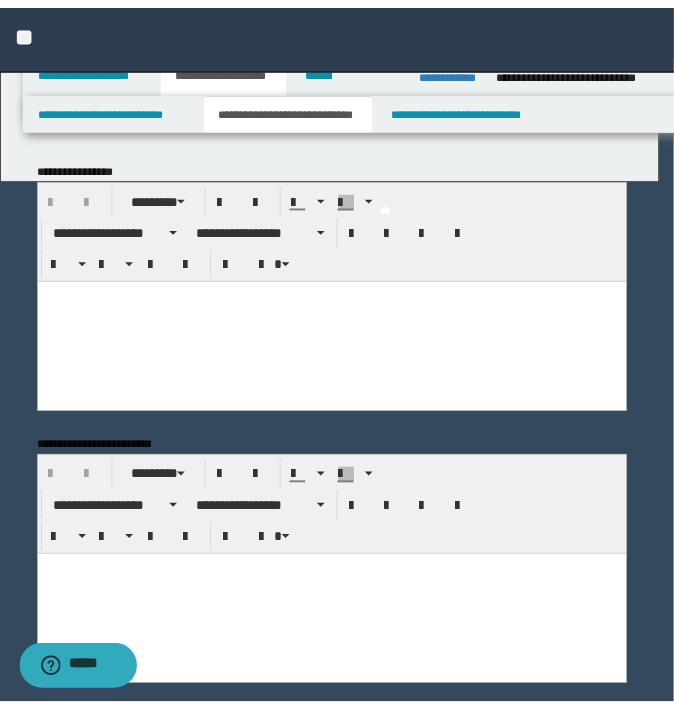 scroll, scrollTop: 0, scrollLeft: 0, axis: both 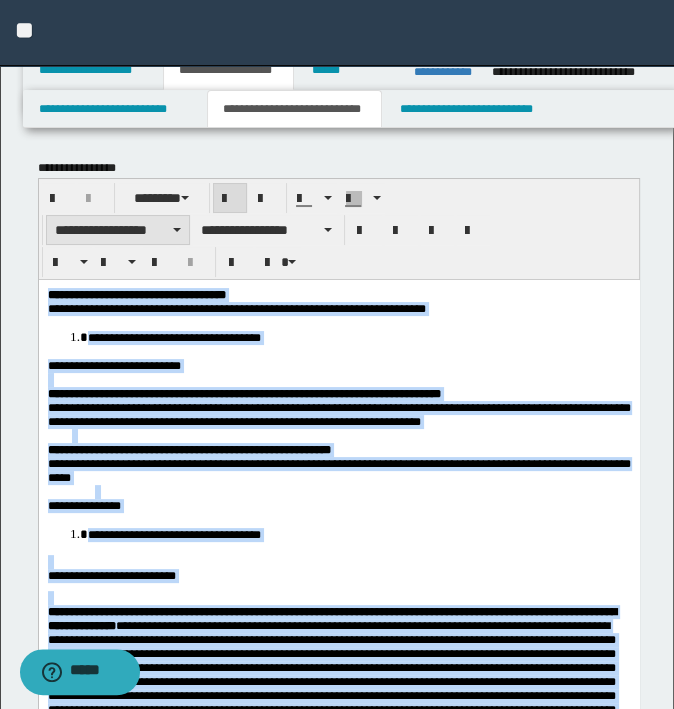 click on "**********" at bounding box center (118, 230) 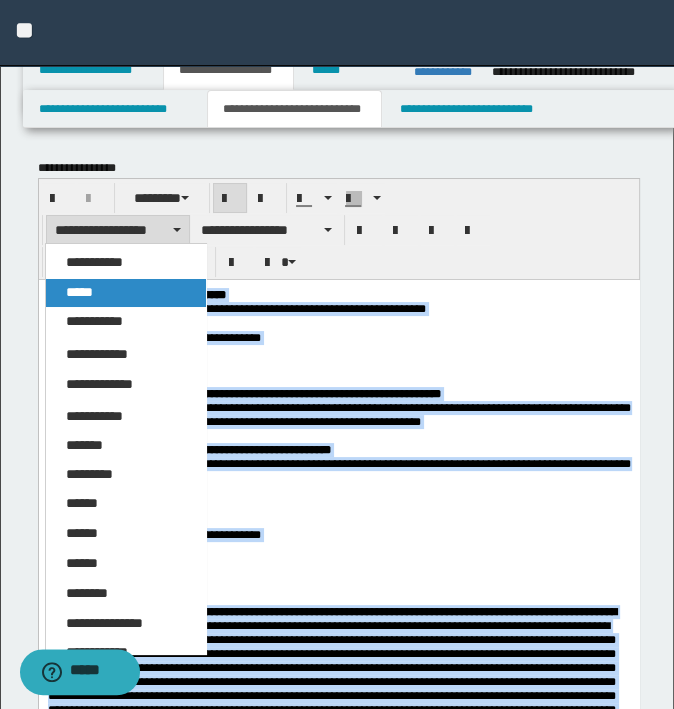 click on "*****" at bounding box center [126, 293] 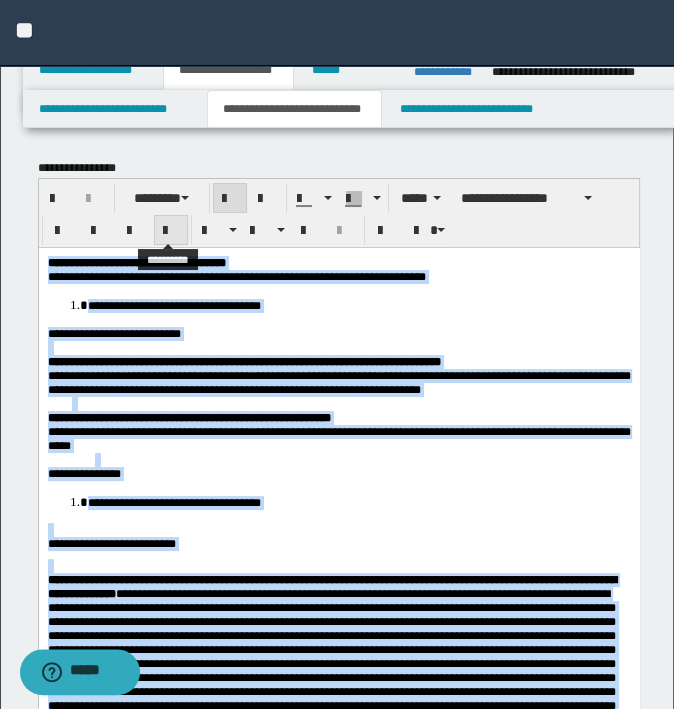 click at bounding box center [171, 230] 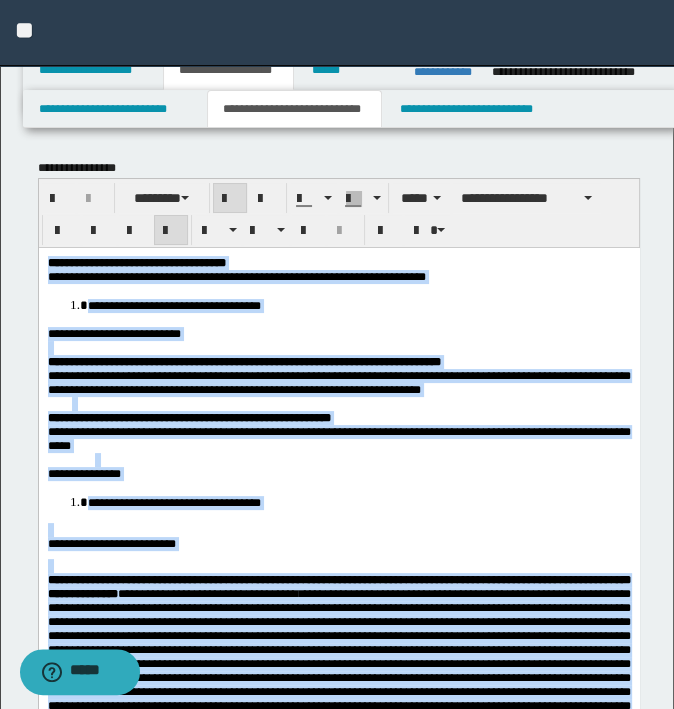 click on "**********" at bounding box center (243, 361) 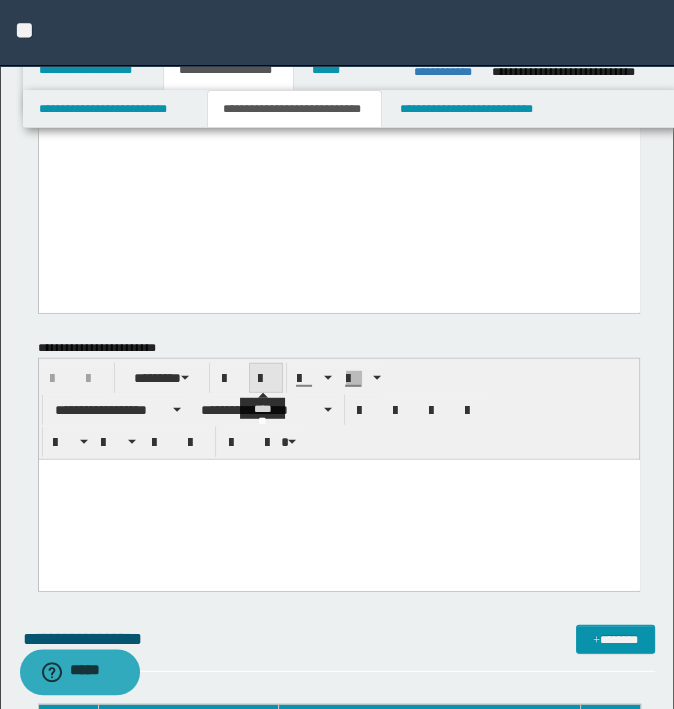 scroll, scrollTop: 3000, scrollLeft: 0, axis: vertical 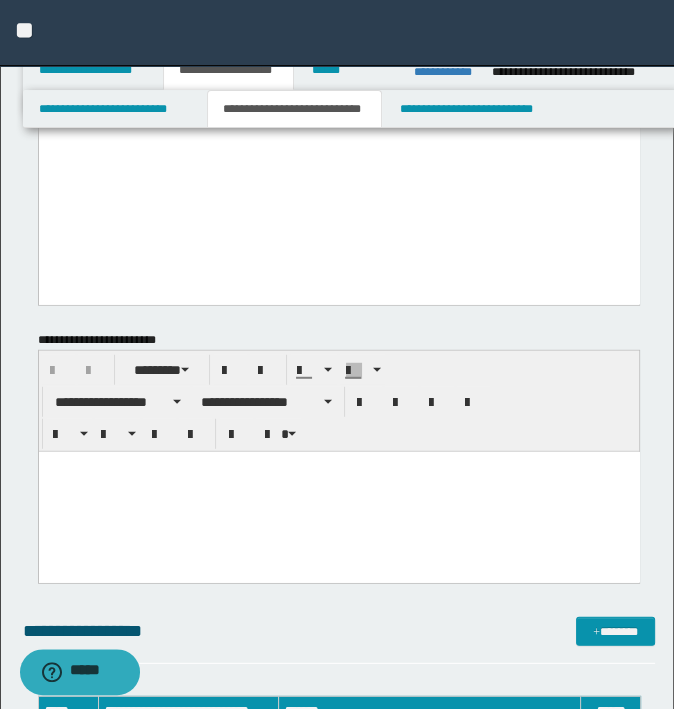 click at bounding box center [338, 492] 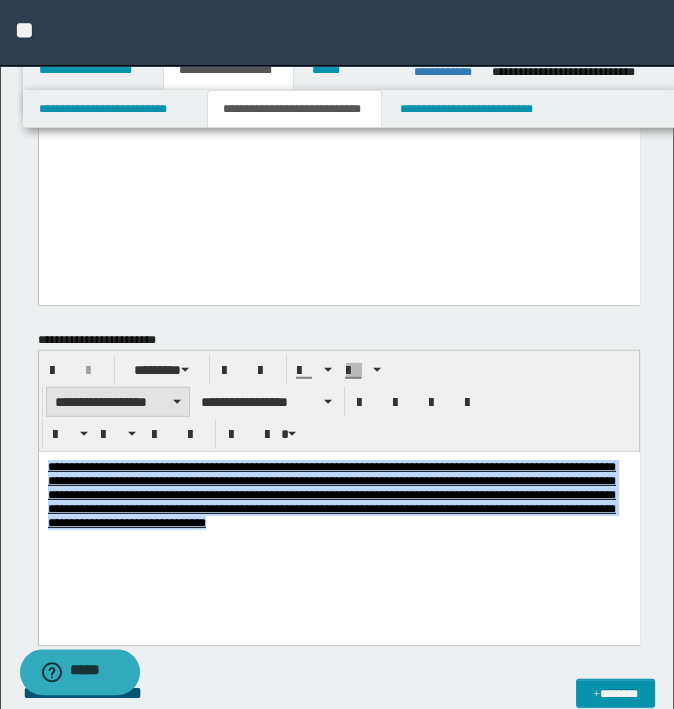 click on "**********" at bounding box center (118, 402) 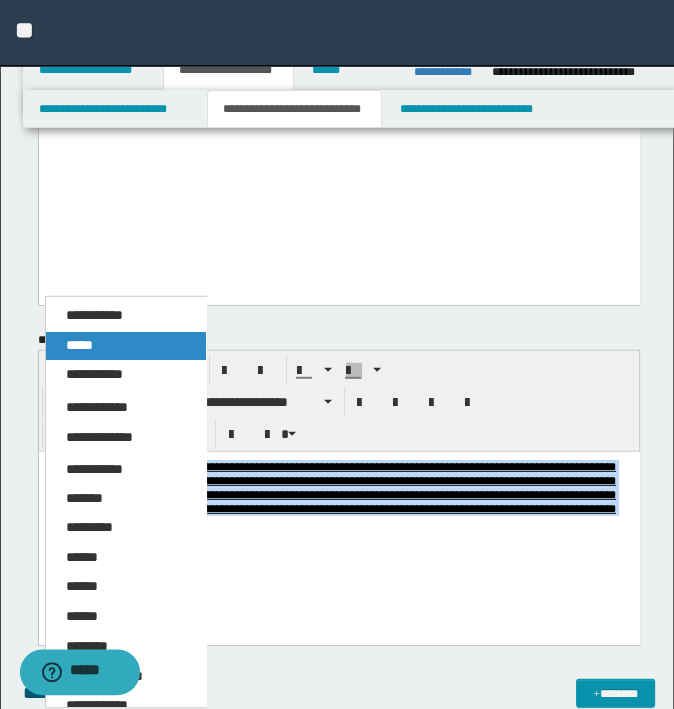click on "*****" at bounding box center (126, 346) 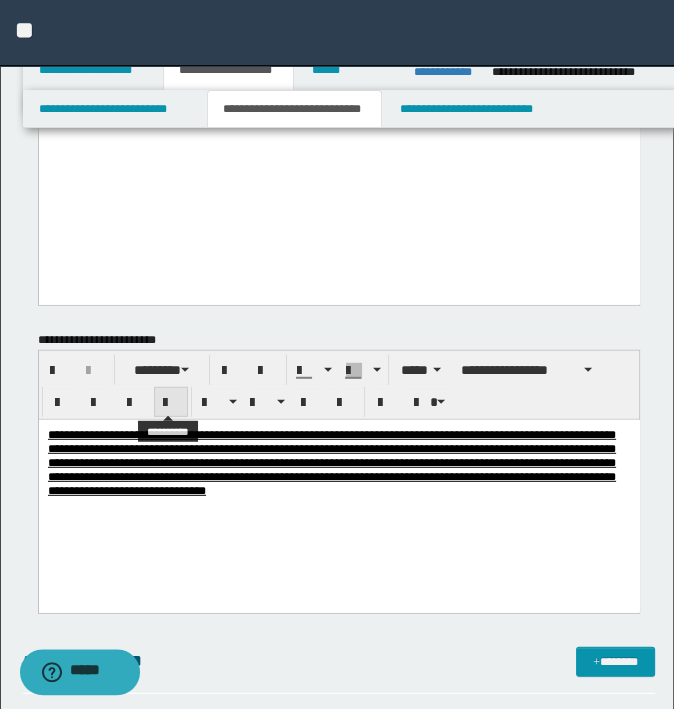 click at bounding box center [171, 403] 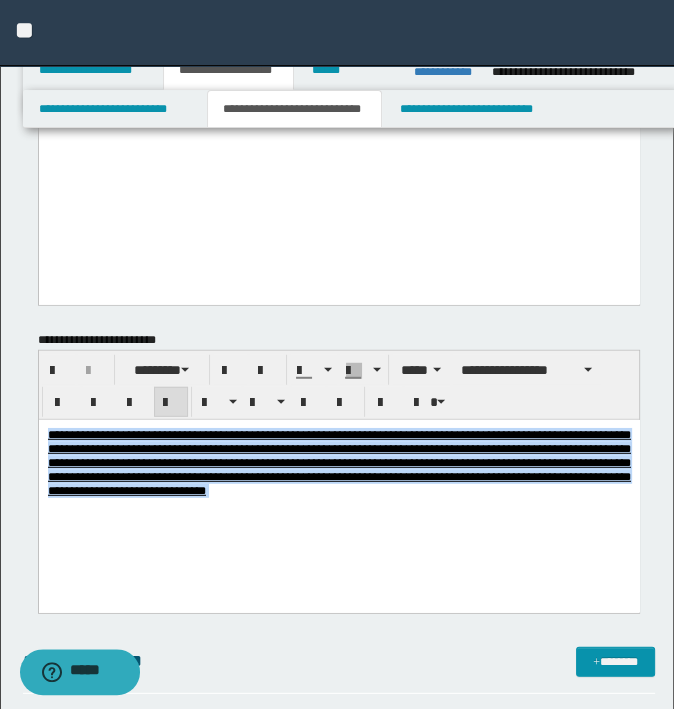 click on "**********" at bounding box center (338, 488) 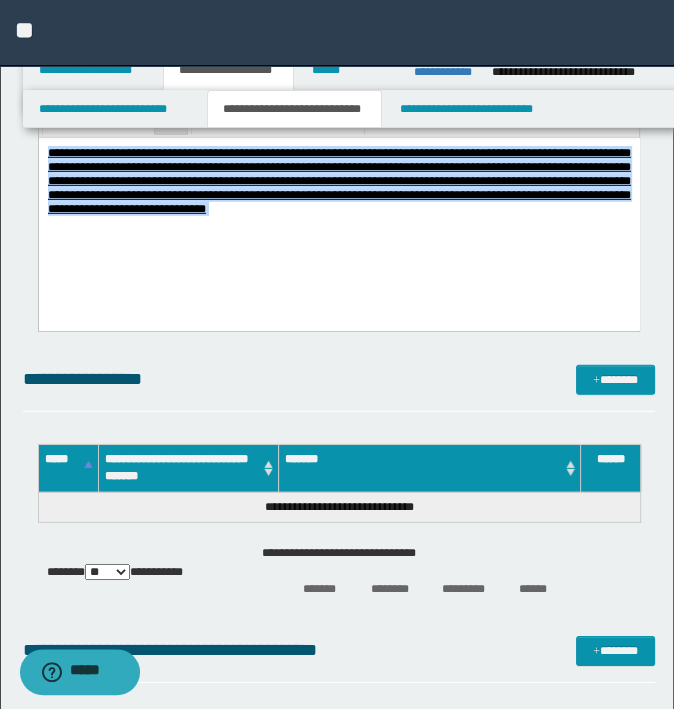 scroll, scrollTop: 3300, scrollLeft: 0, axis: vertical 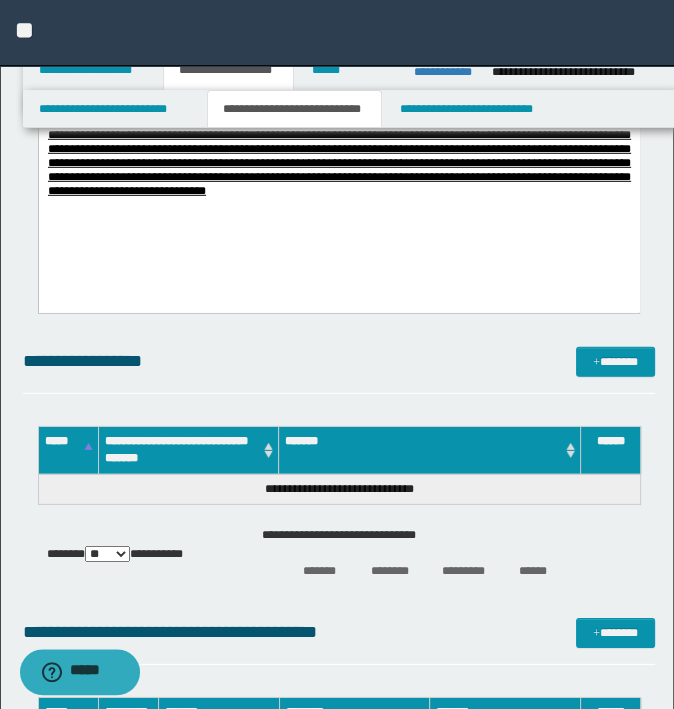 click on "**********" at bounding box center [338, 188] 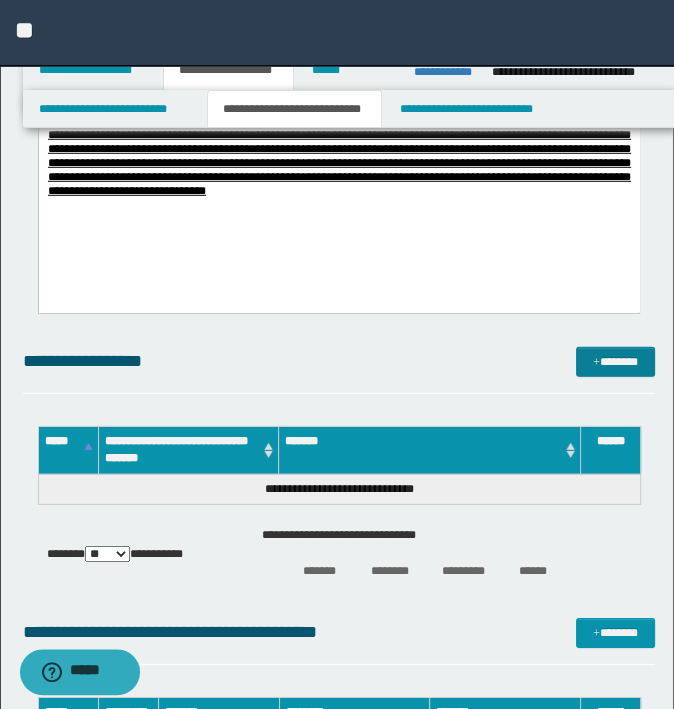 click on "*******" at bounding box center [615, 362] 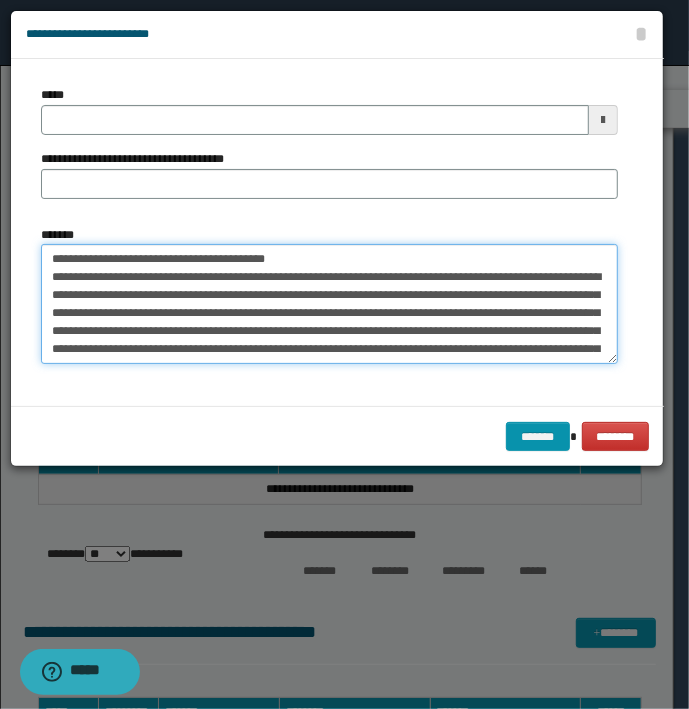 click on "*******" at bounding box center [329, 304] 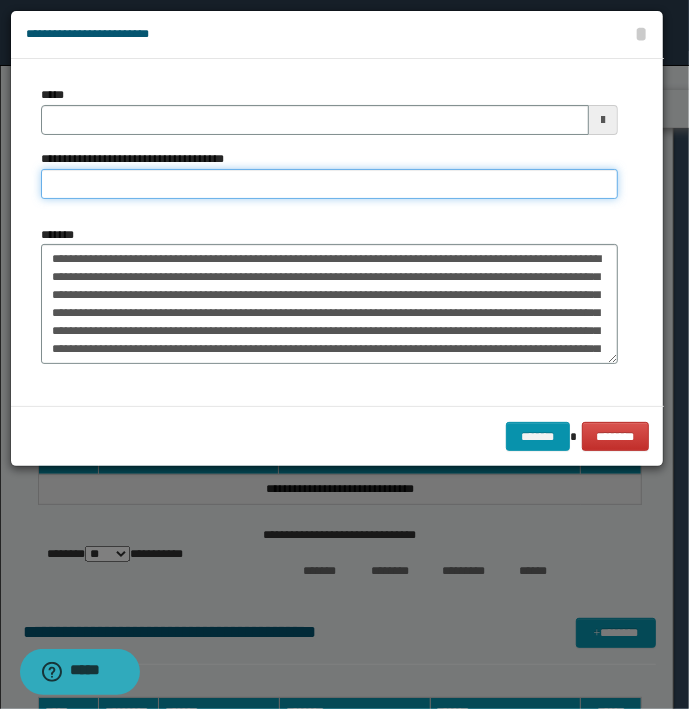 type on "**********" 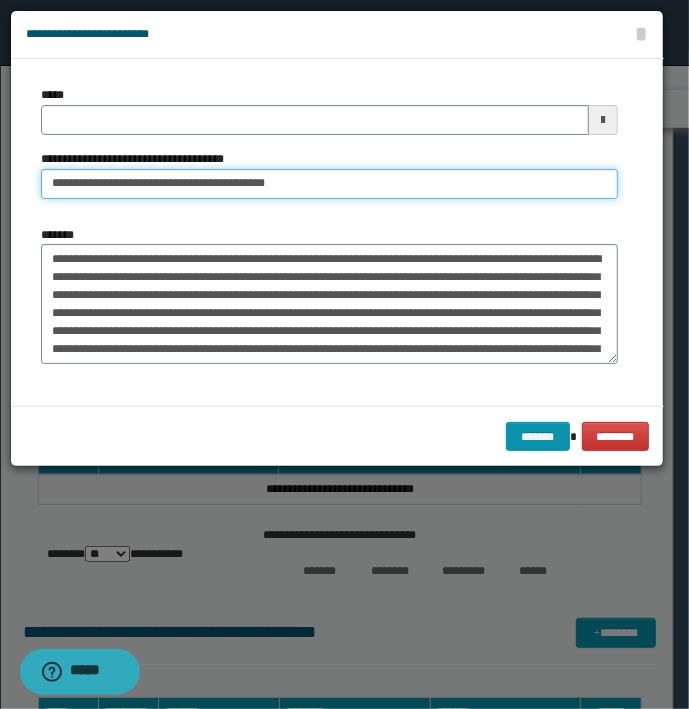 type 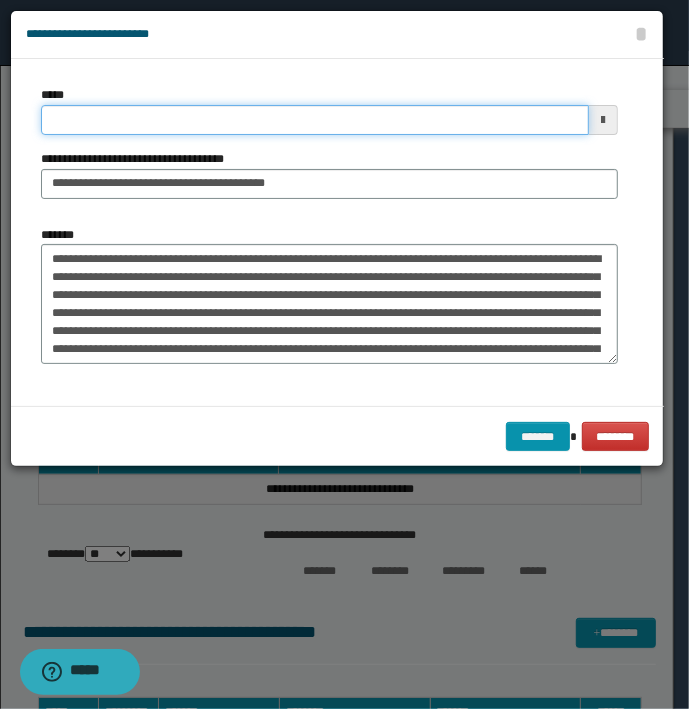 click on "*****" at bounding box center [315, 120] 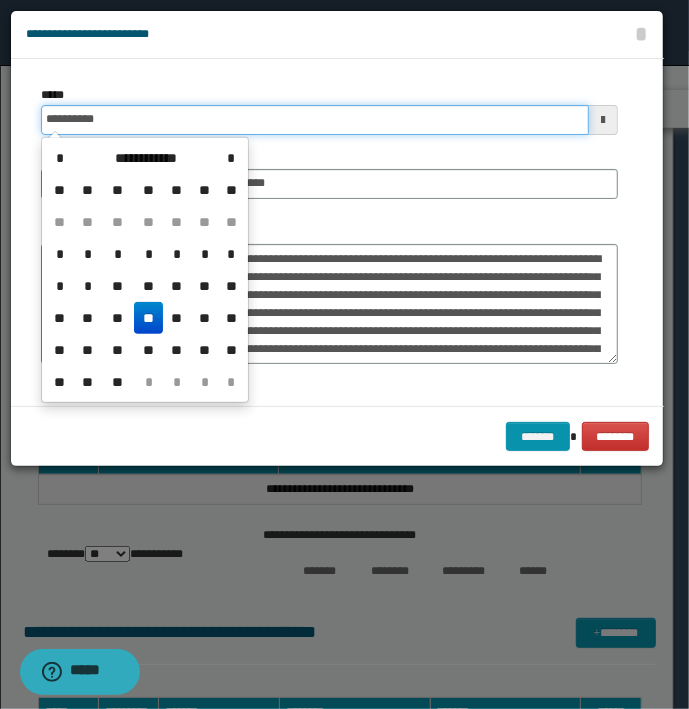 type on "**********" 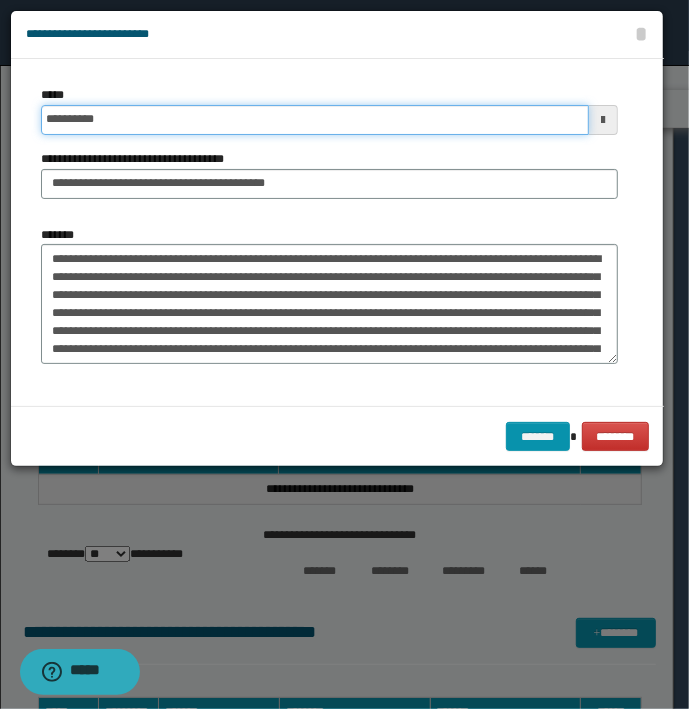 click on "*******" at bounding box center (538, 437) 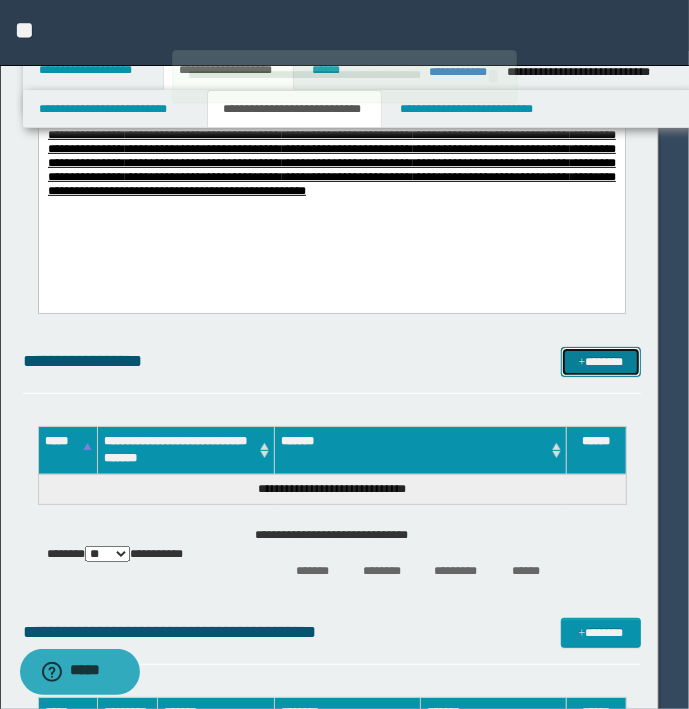 type 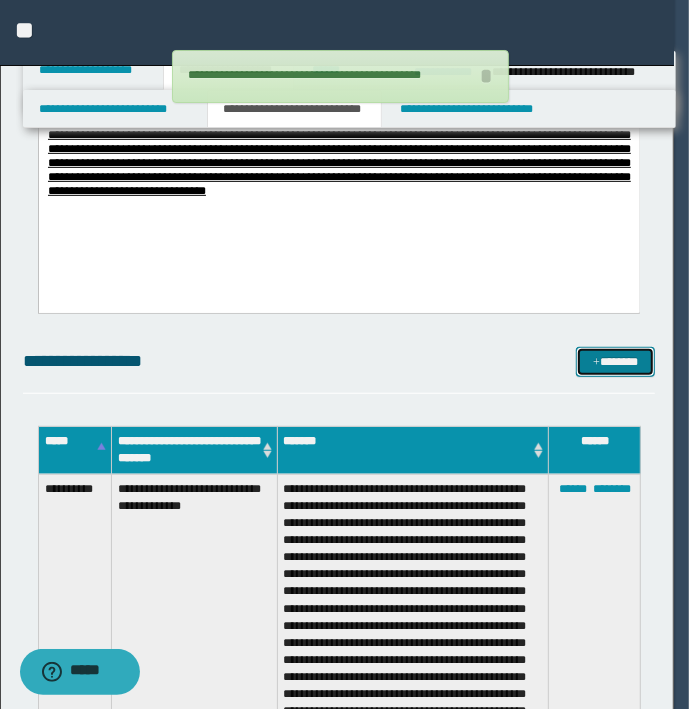 click on "*******" at bounding box center (615, 362) 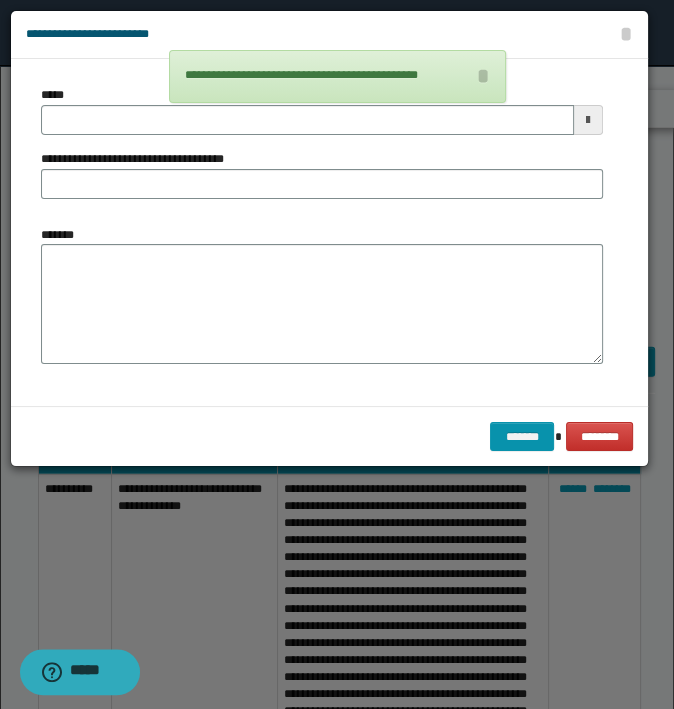 type 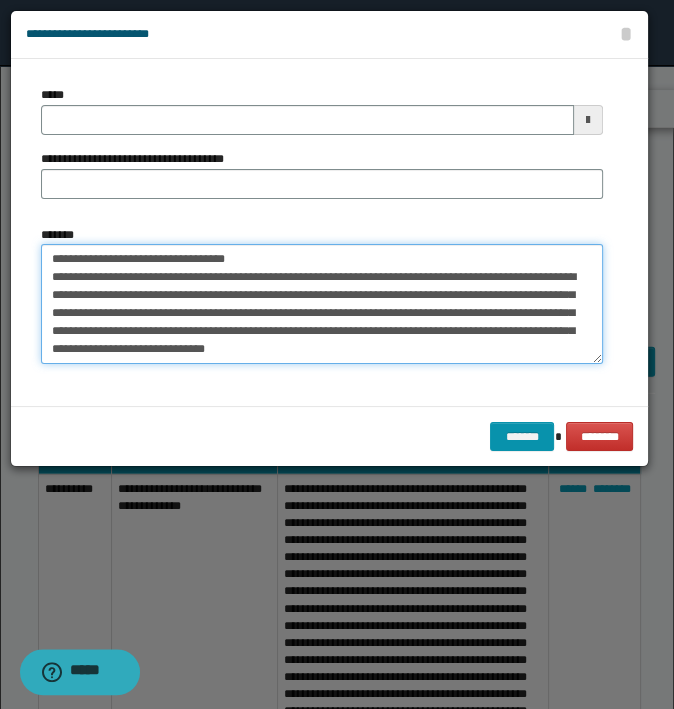 click on "**********" at bounding box center [322, 304] 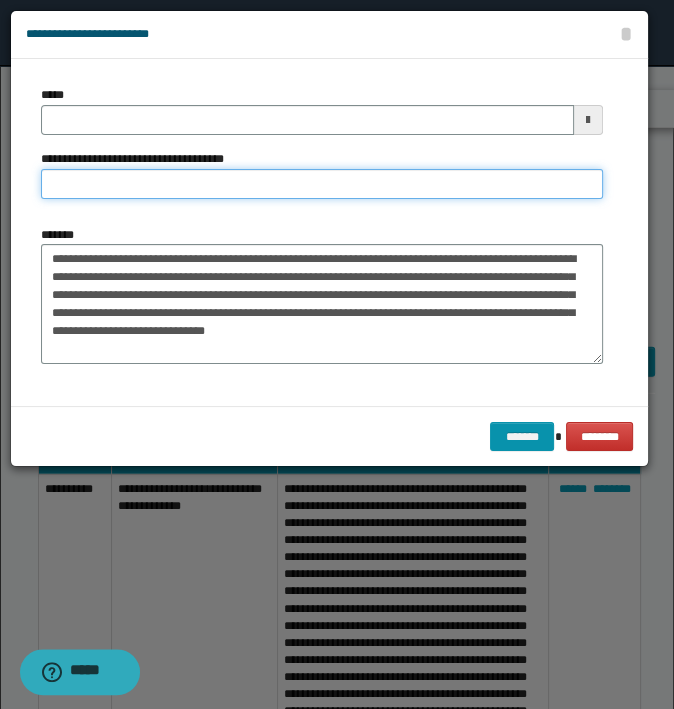 type on "**********" 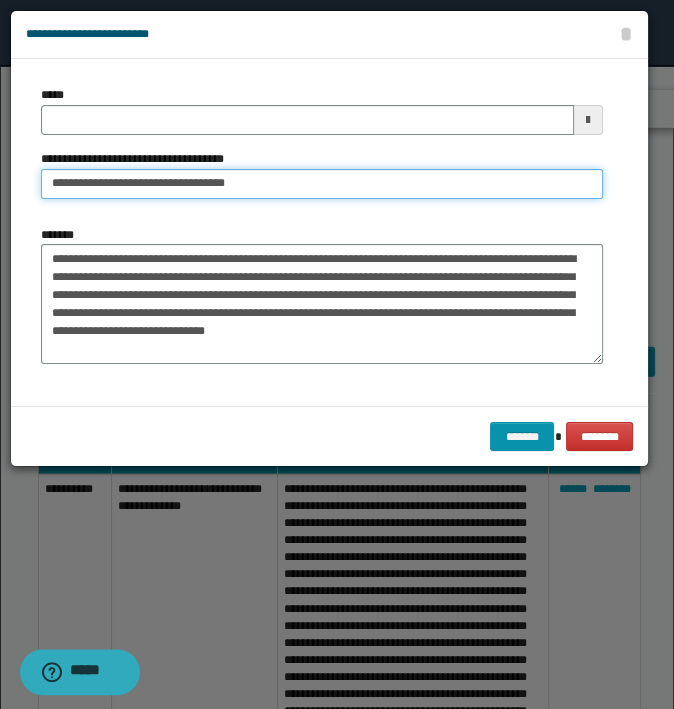 type 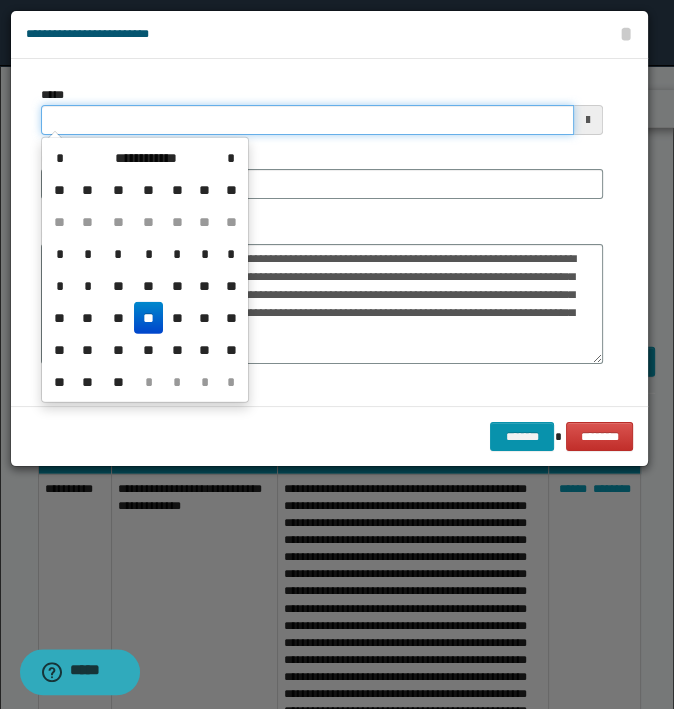 click on "*****" at bounding box center (307, 120) 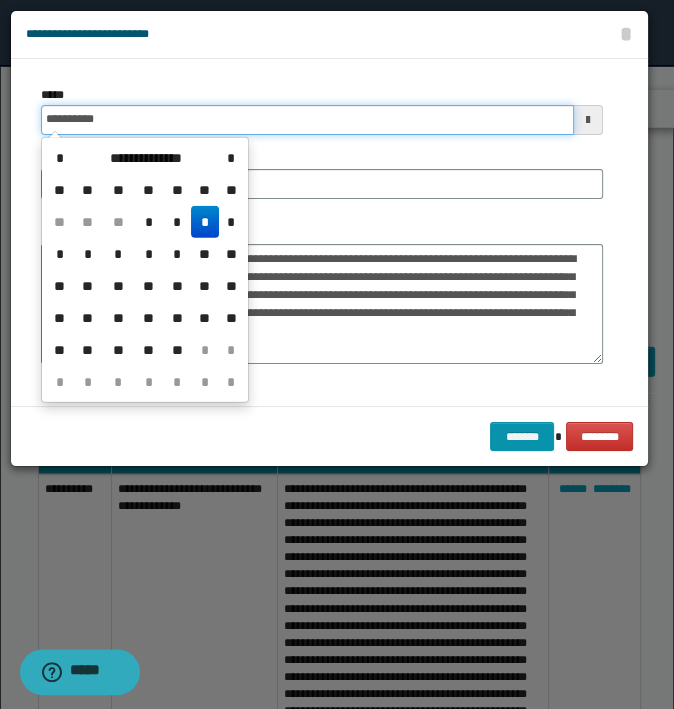 type on "**********" 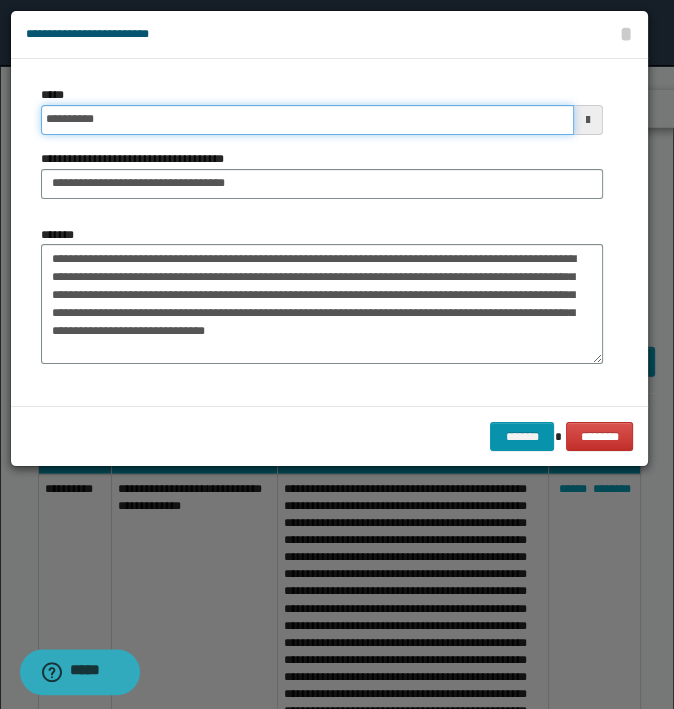 click on "*******" at bounding box center [522, 437] 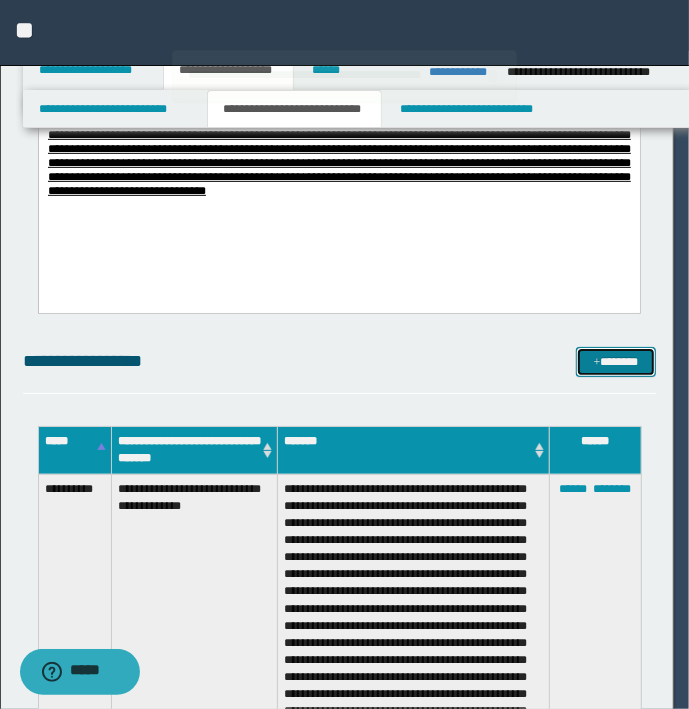 type 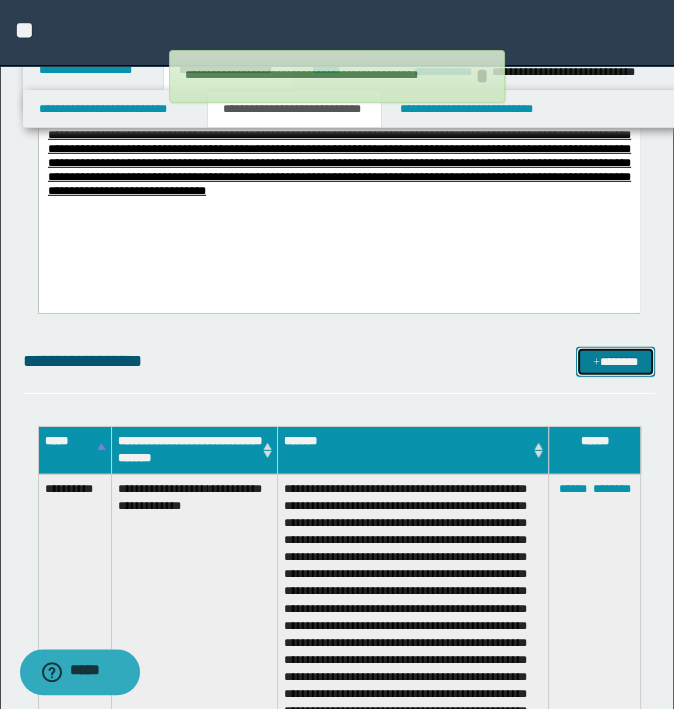click on "*******" at bounding box center [615, 362] 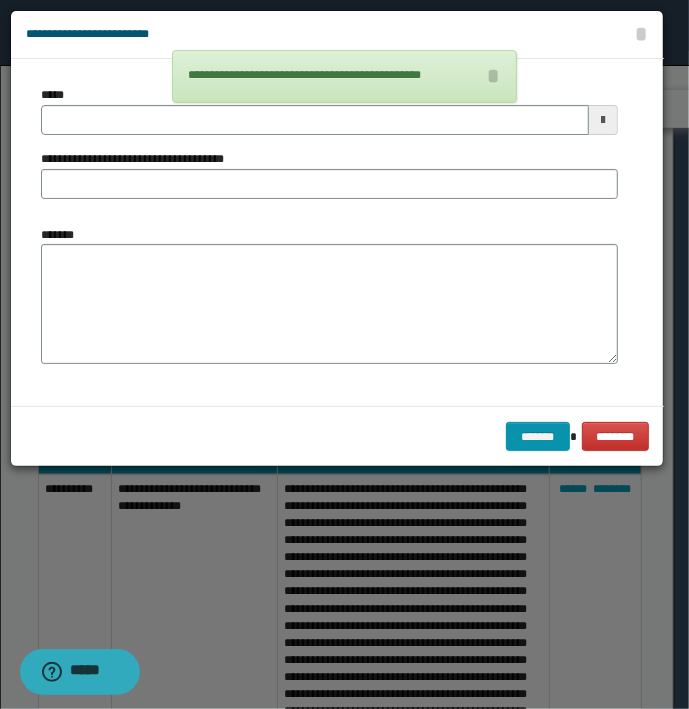 type 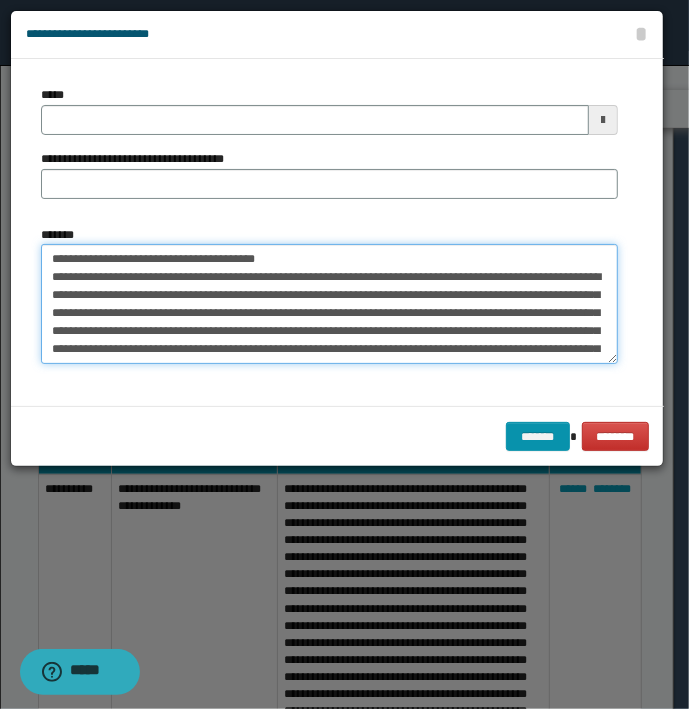 click on "**********" at bounding box center (329, 304) 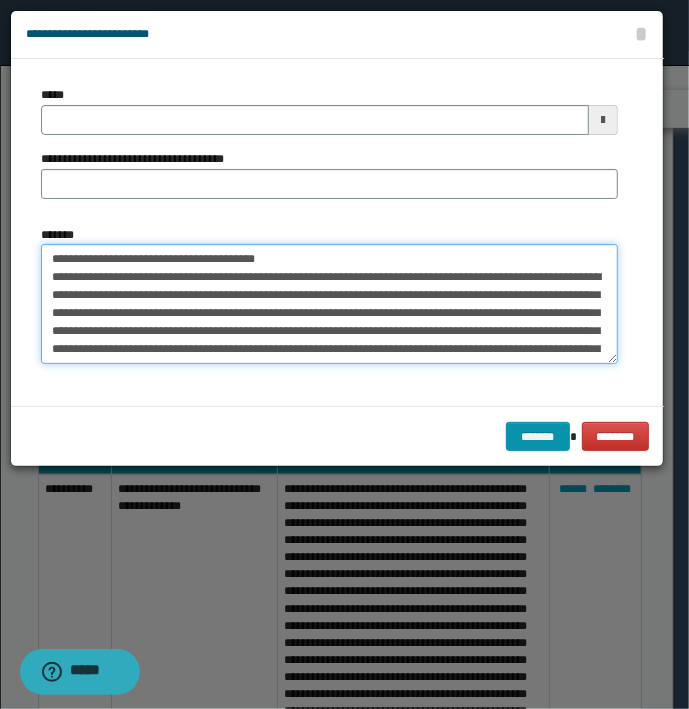 type on "**********" 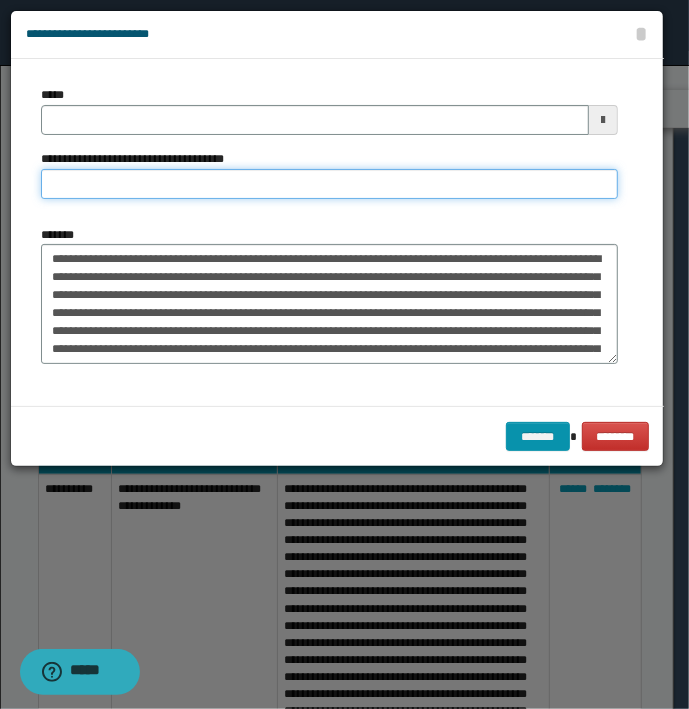 type on "**********" 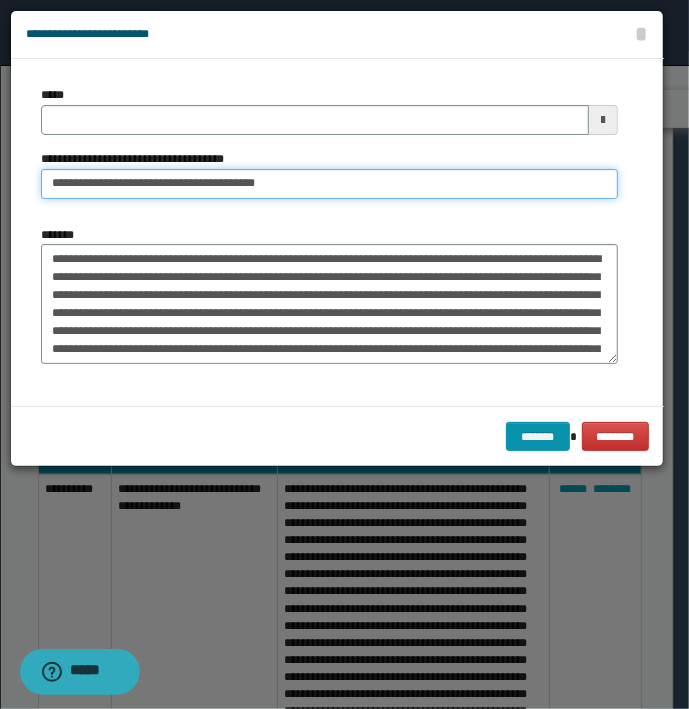 type 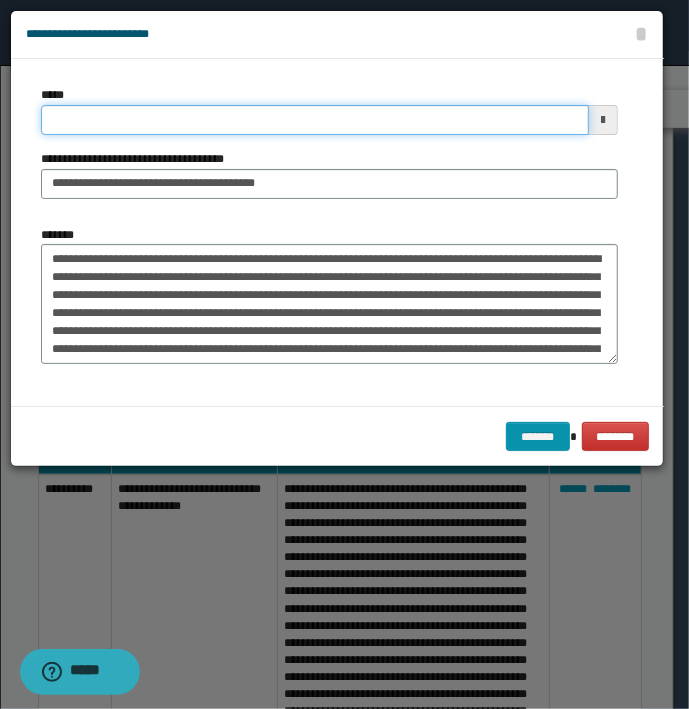 click on "*****" at bounding box center [315, 120] 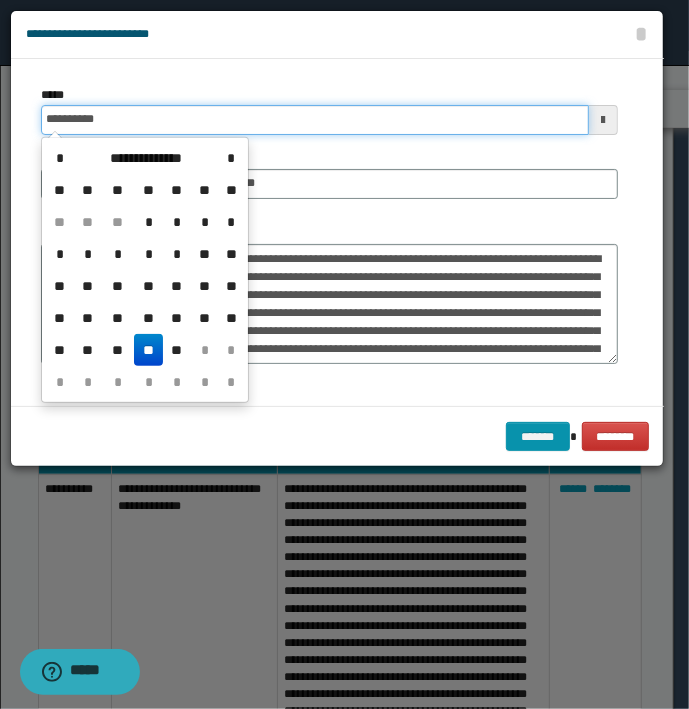 type on "**********" 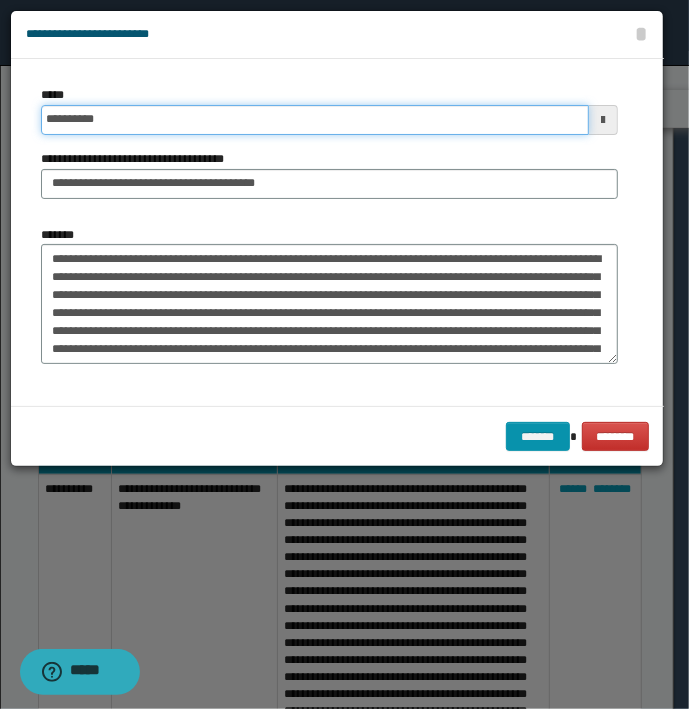 click on "*******" at bounding box center [538, 437] 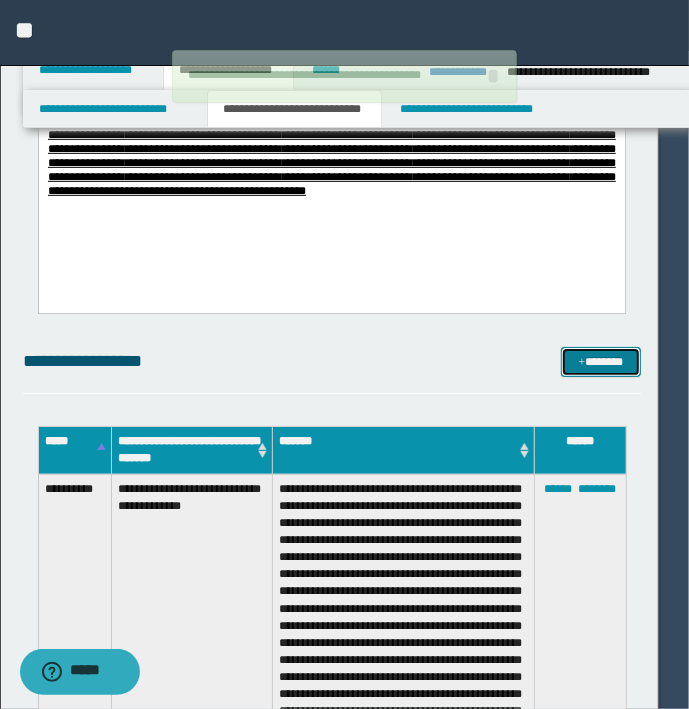 type 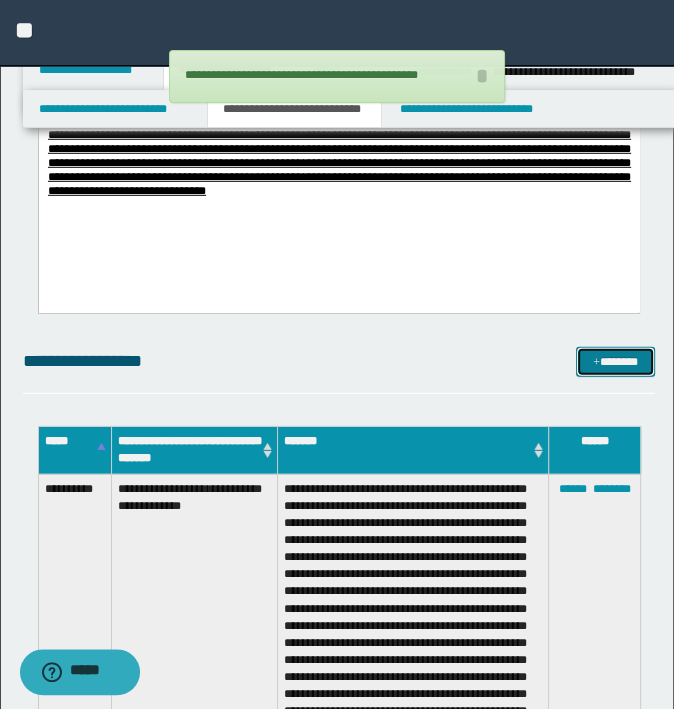 click on "*******" at bounding box center [615, 362] 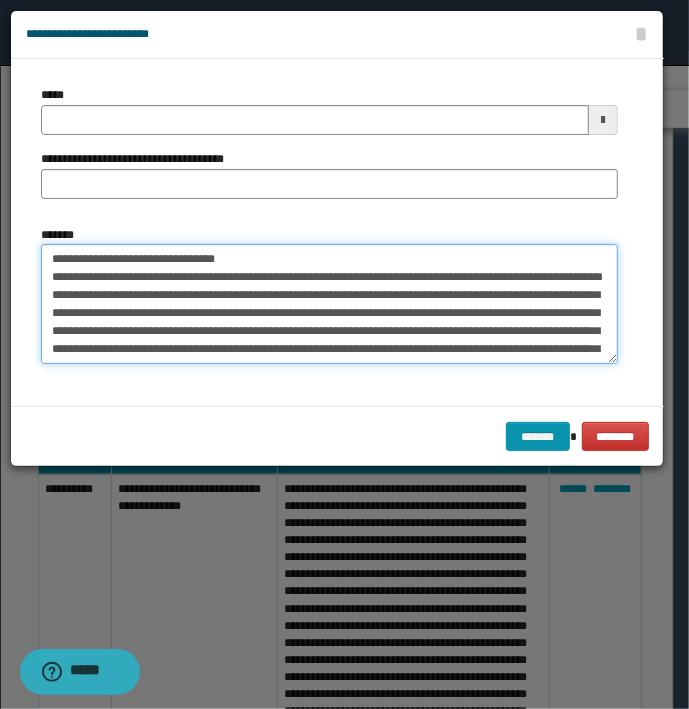click on "**********" at bounding box center [329, 304] 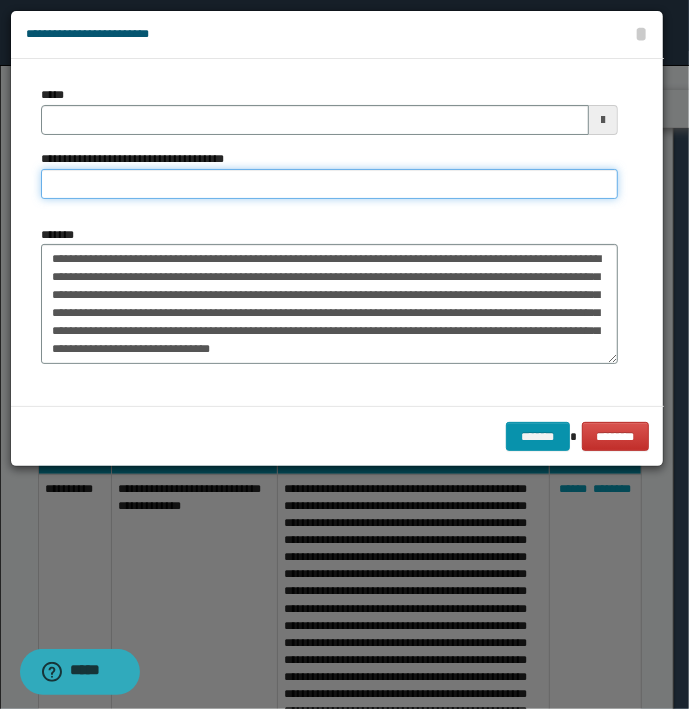 type on "**********" 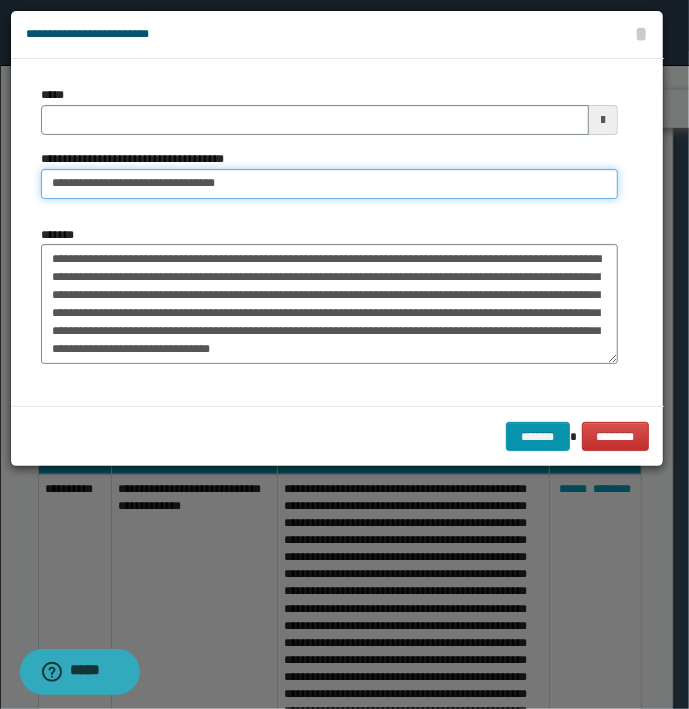 type 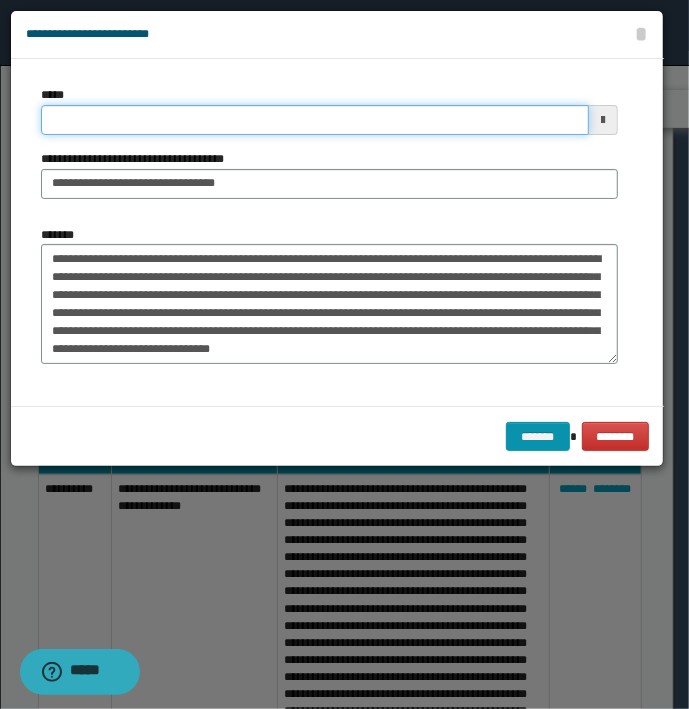 click on "*****" at bounding box center (315, 120) 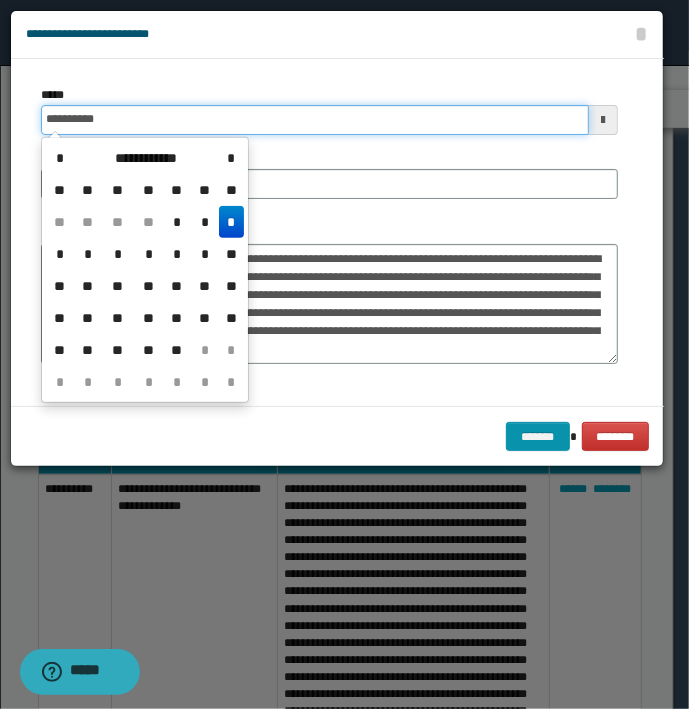 type on "**********" 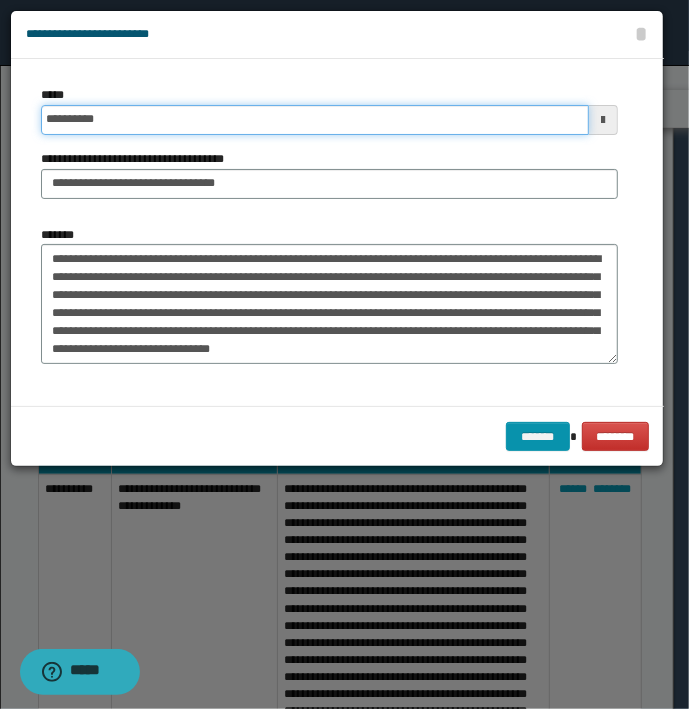 click on "*******" at bounding box center (538, 437) 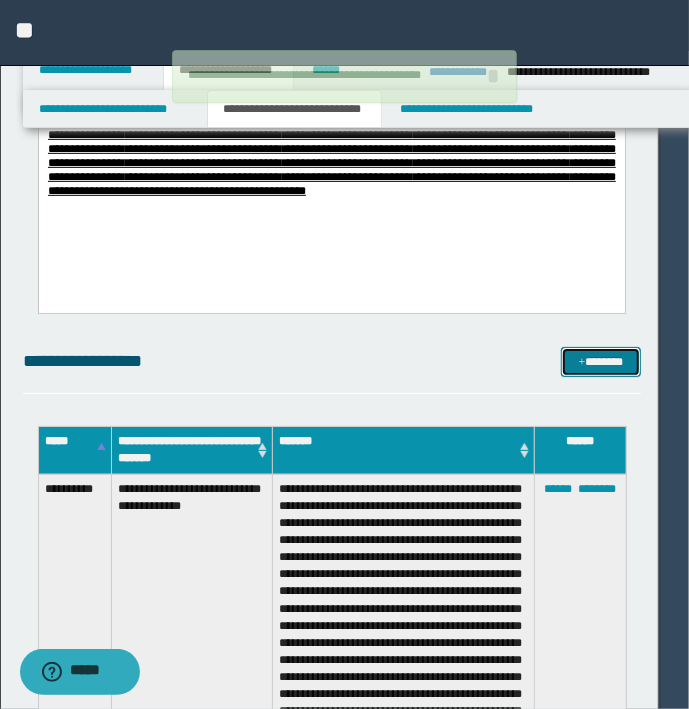 type 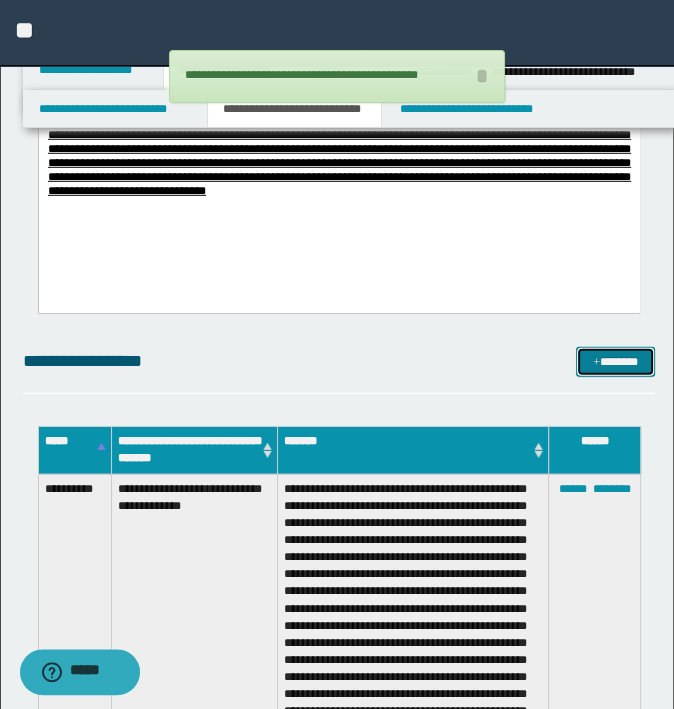 click on "*******" at bounding box center [615, 362] 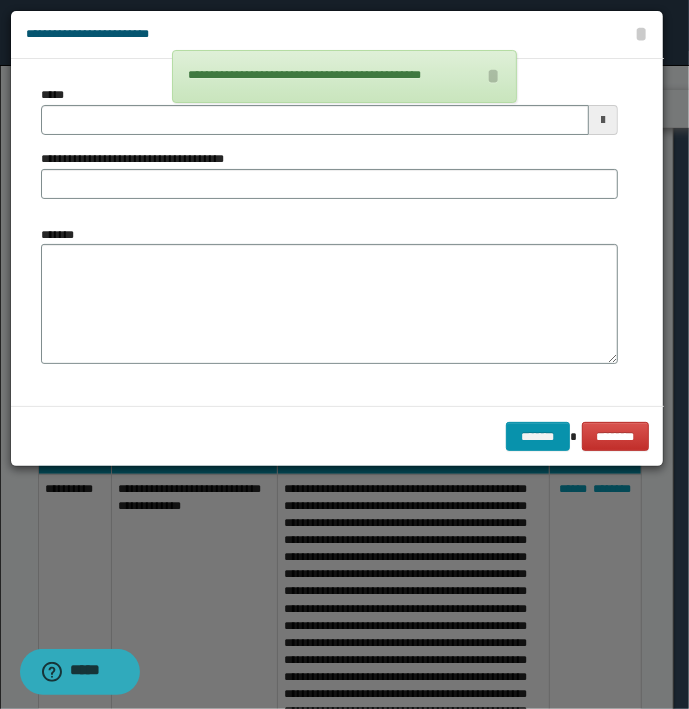 type 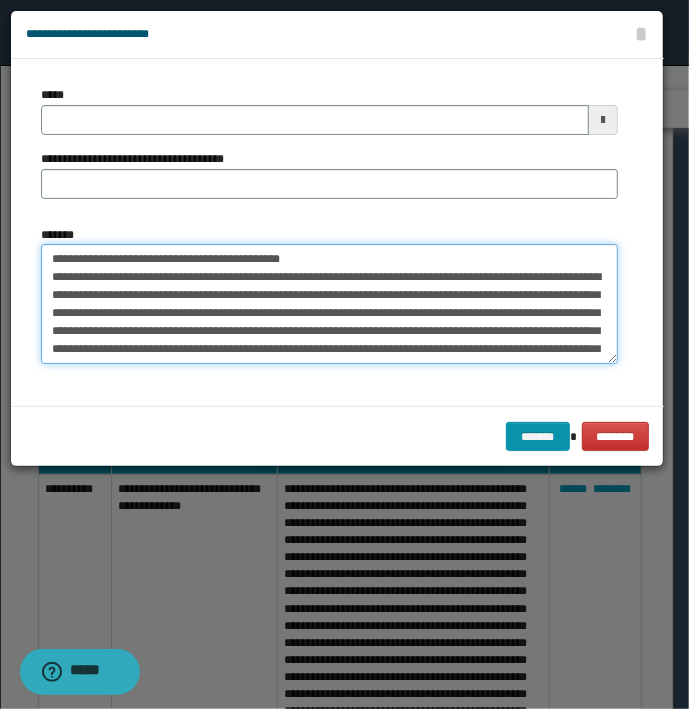 click on "*******" at bounding box center (329, 304) 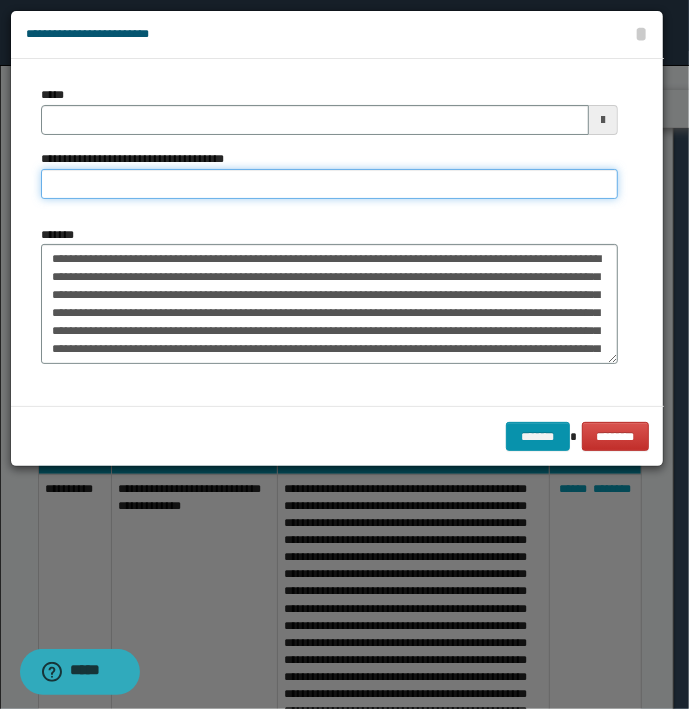type on "**********" 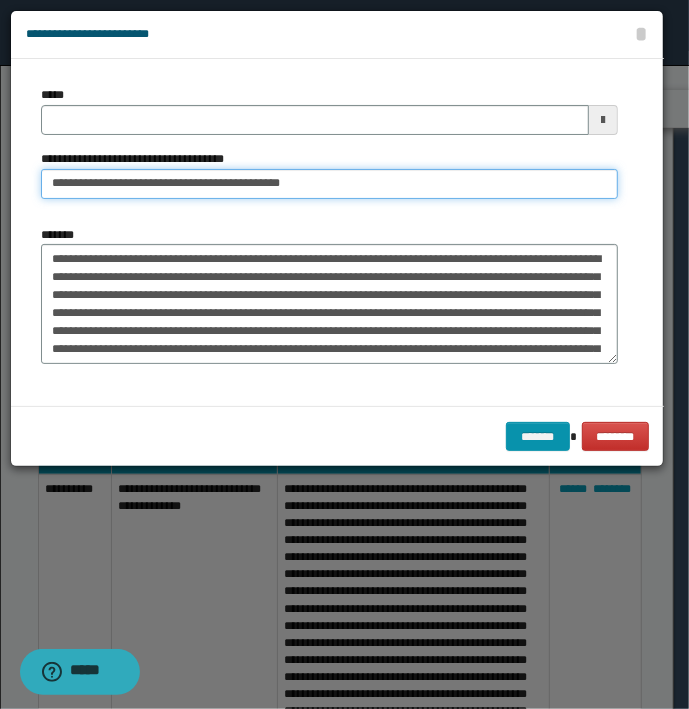 type 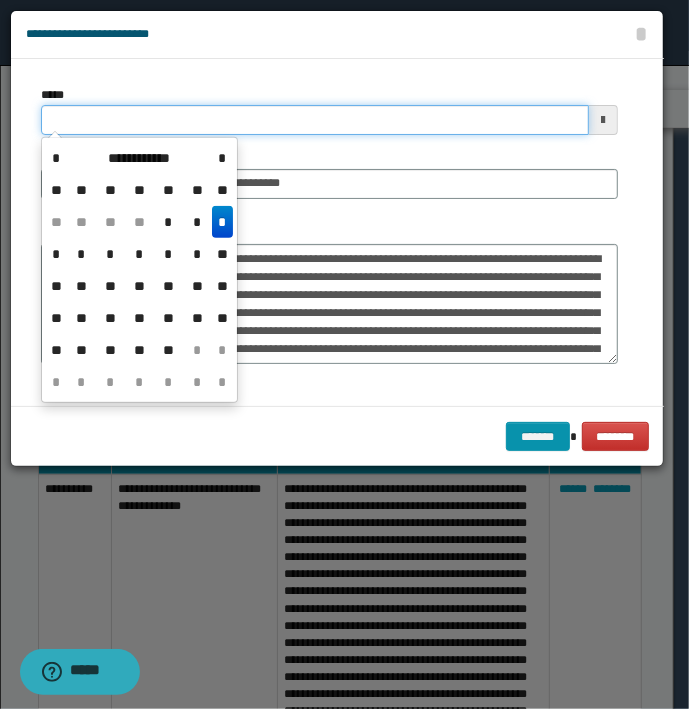 click on "*****" at bounding box center (315, 120) 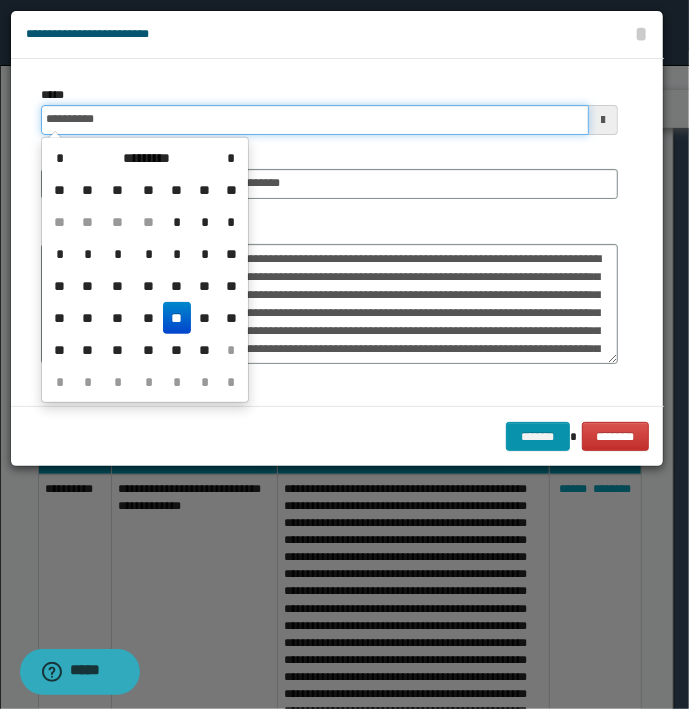 type on "**********" 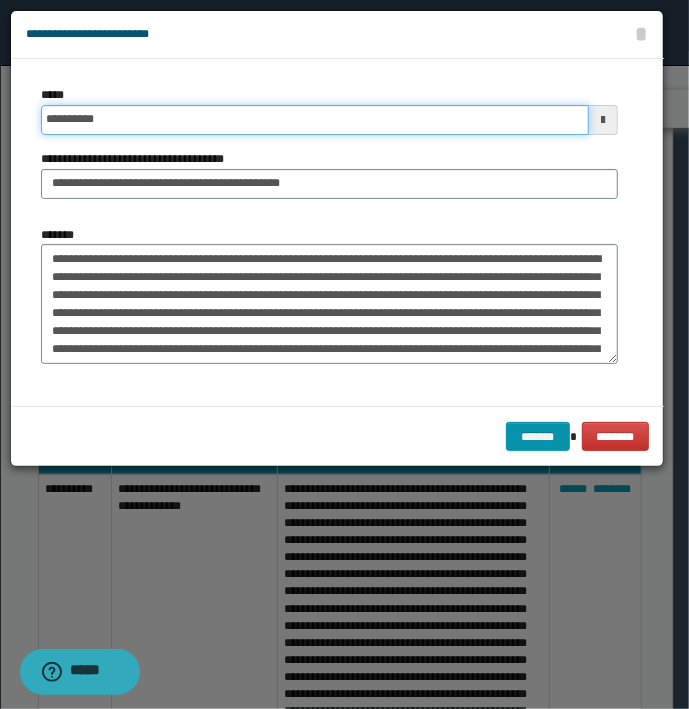 click on "*******" at bounding box center [538, 437] 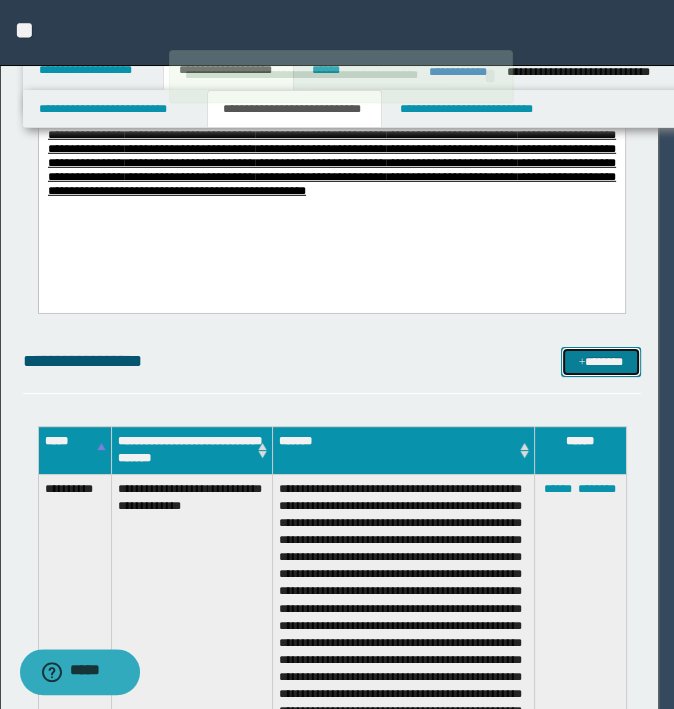 type 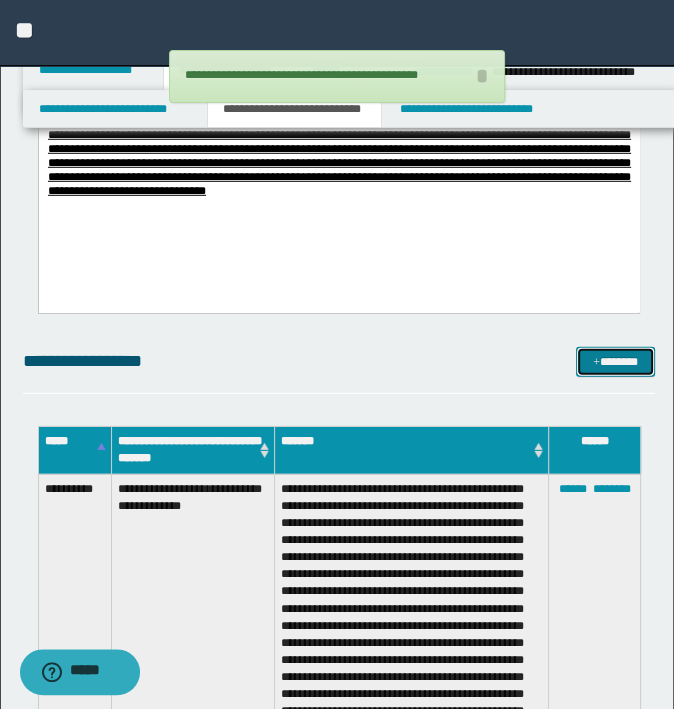 click on "*******" at bounding box center (615, 362) 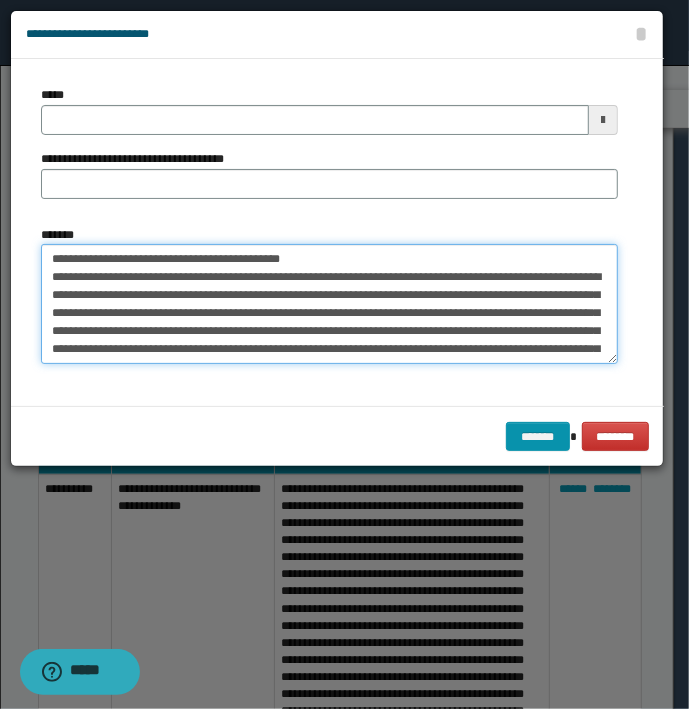 click on "**********" at bounding box center [329, 304] 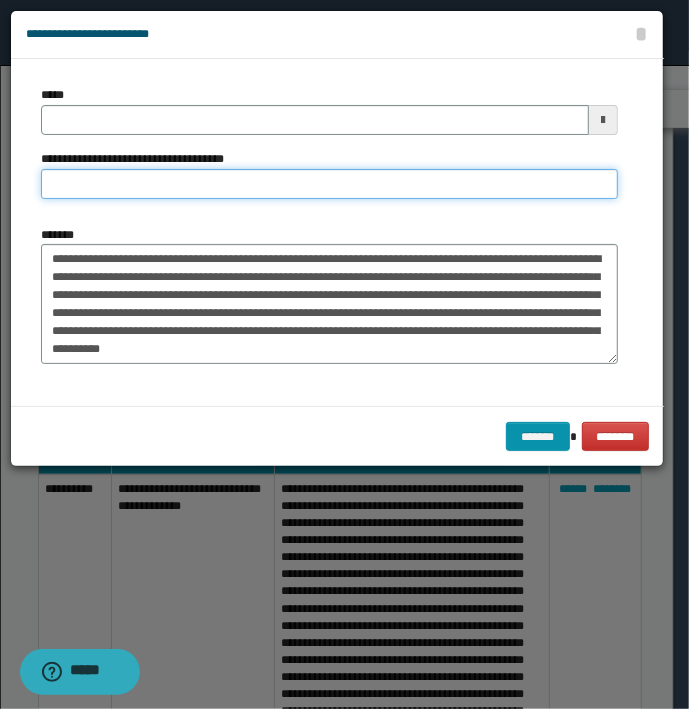 type on "**********" 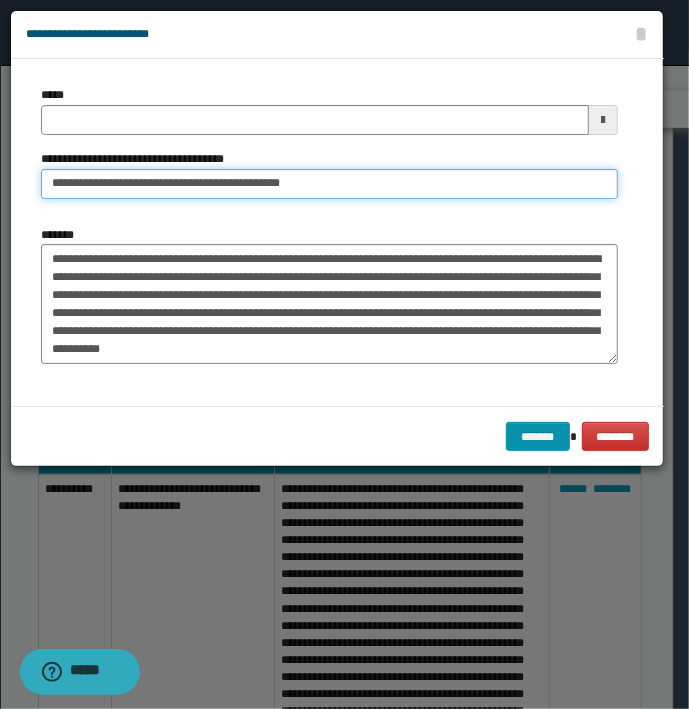 type 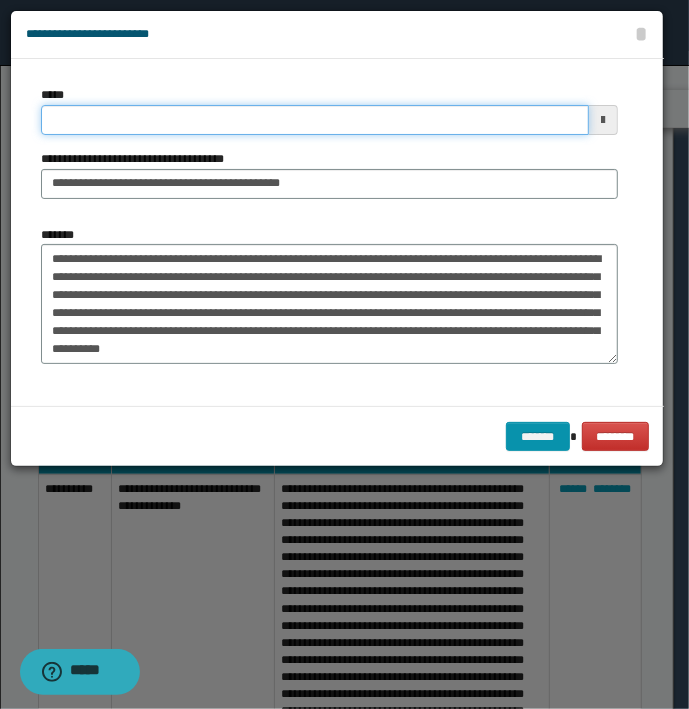 click on "*****" at bounding box center (315, 120) 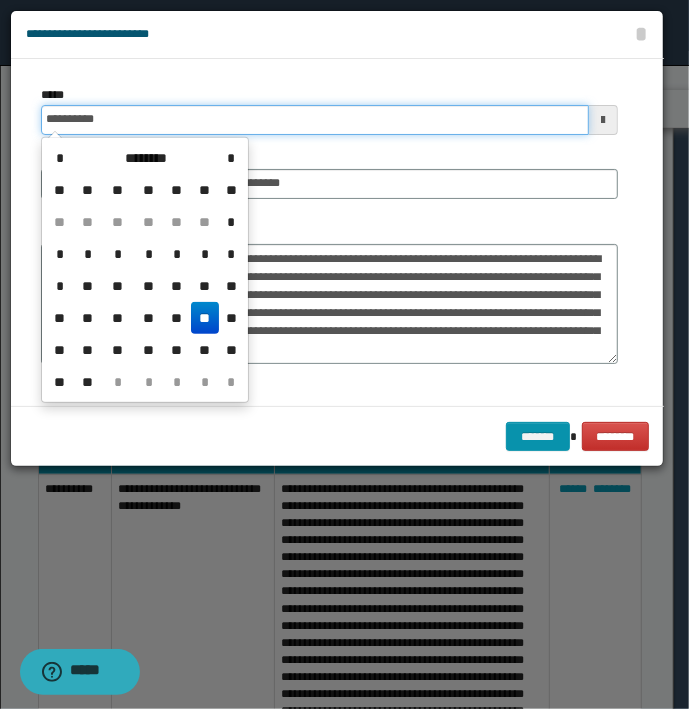 type on "**********" 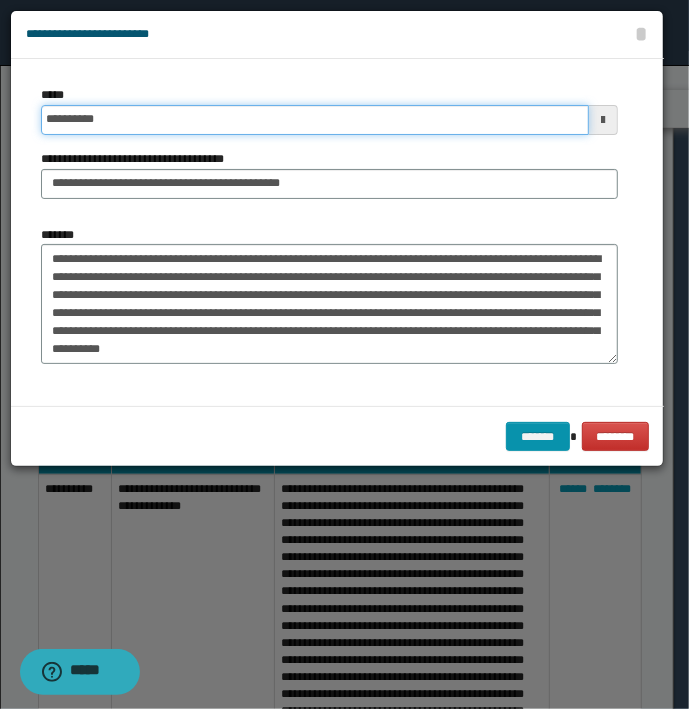 click on "*******" at bounding box center (538, 437) 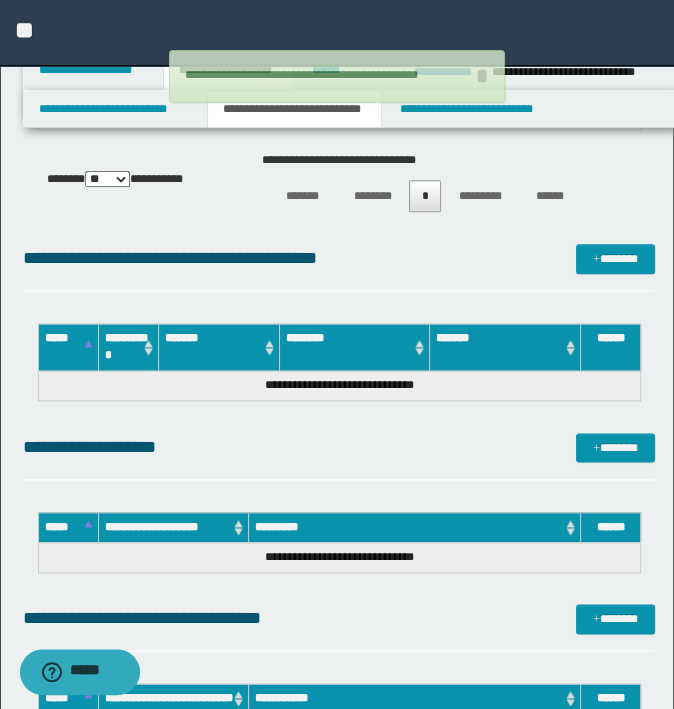 scroll, scrollTop: 5900, scrollLeft: 0, axis: vertical 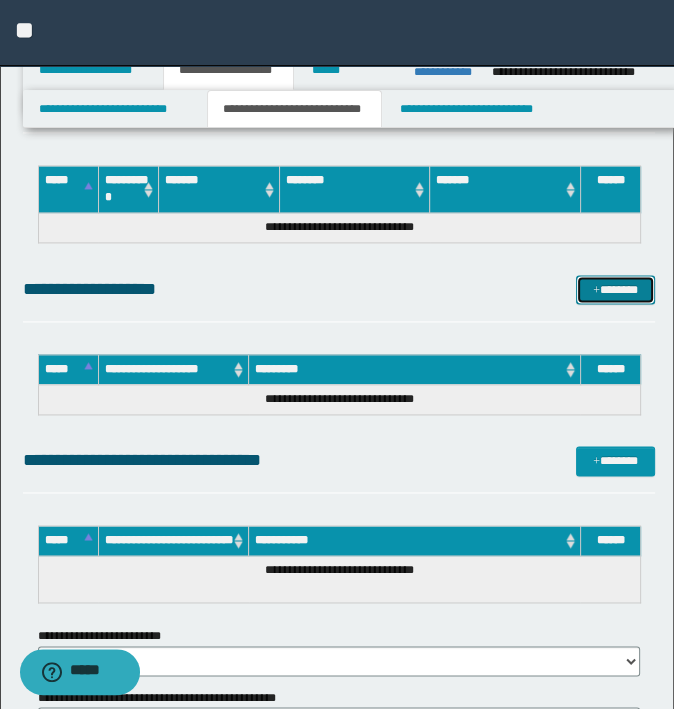 click on "*******" at bounding box center [615, 290] 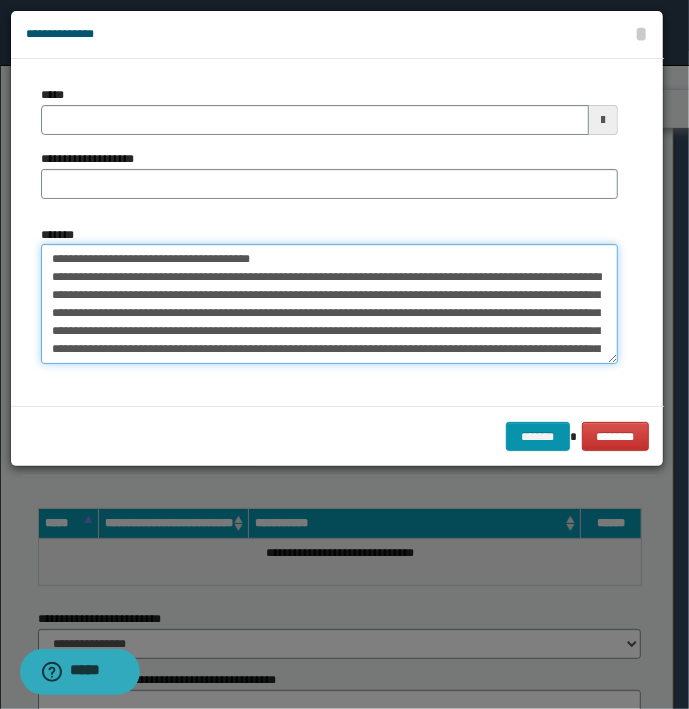 click on "*******" at bounding box center [329, 304] 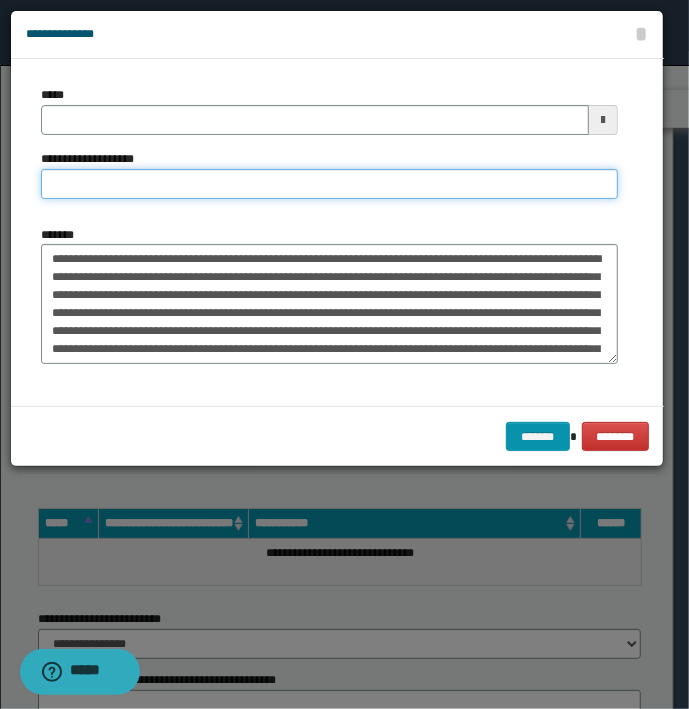 type on "**********" 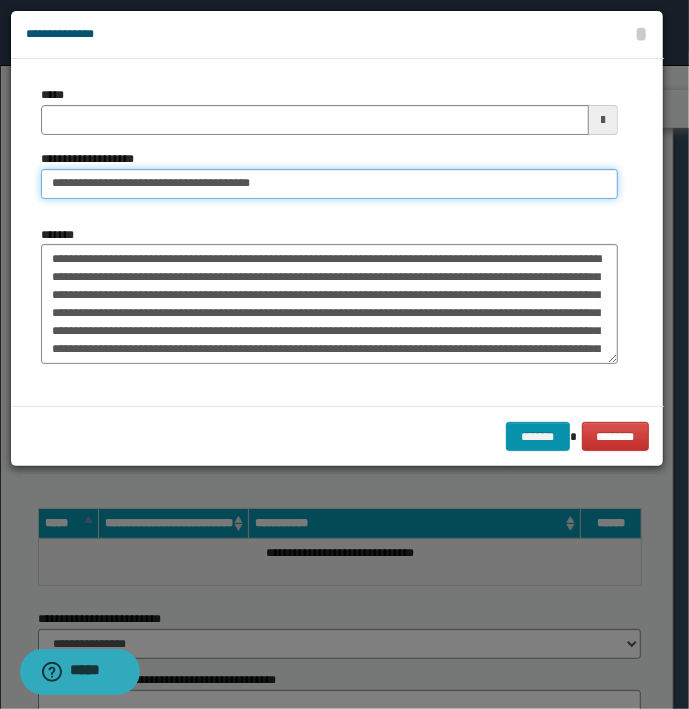 type 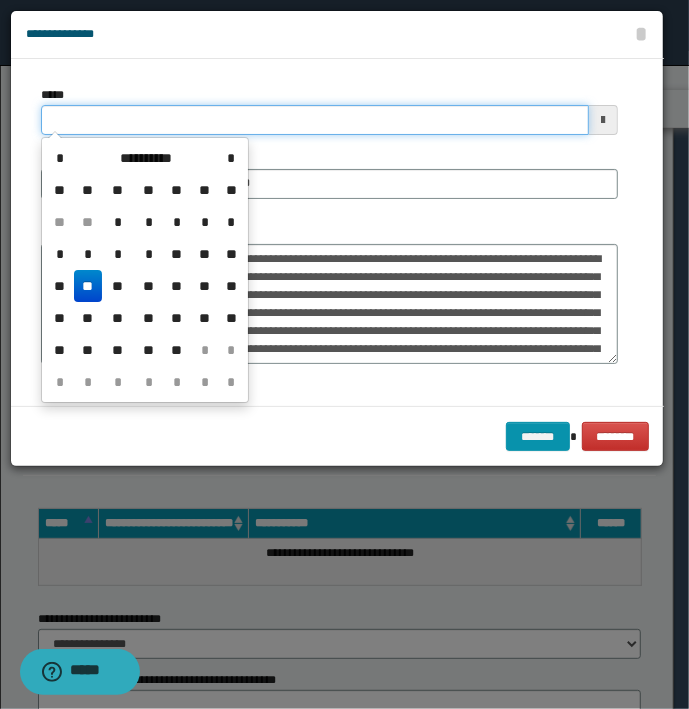 click on "*****" at bounding box center [315, 120] 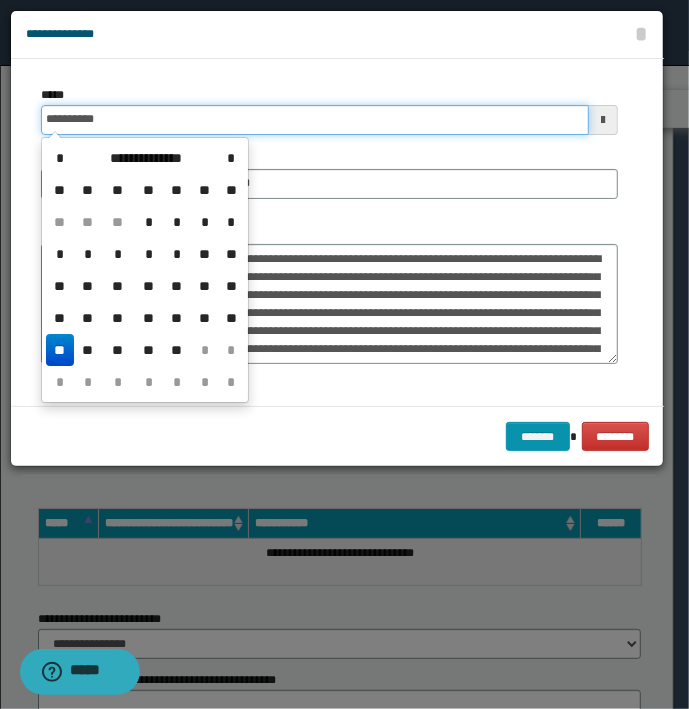 type on "**********" 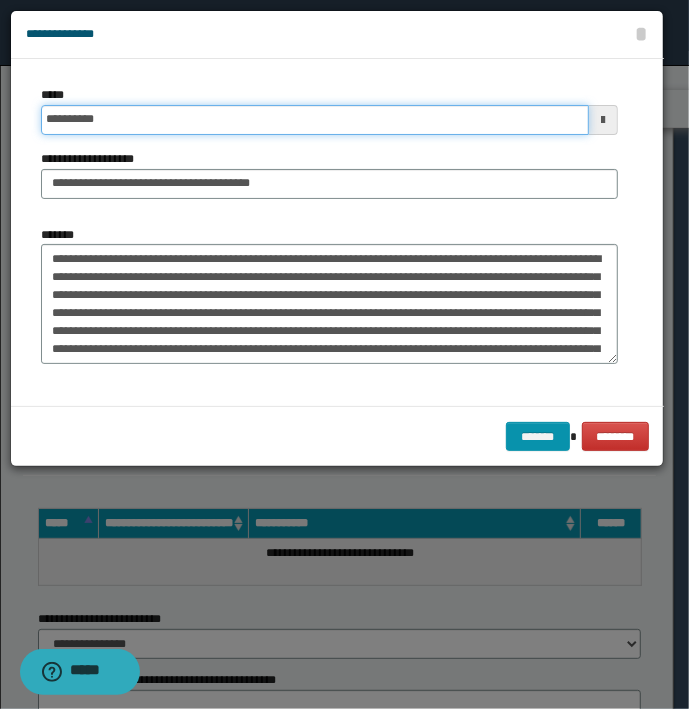 click on "*******" at bounding box center [538, 437] 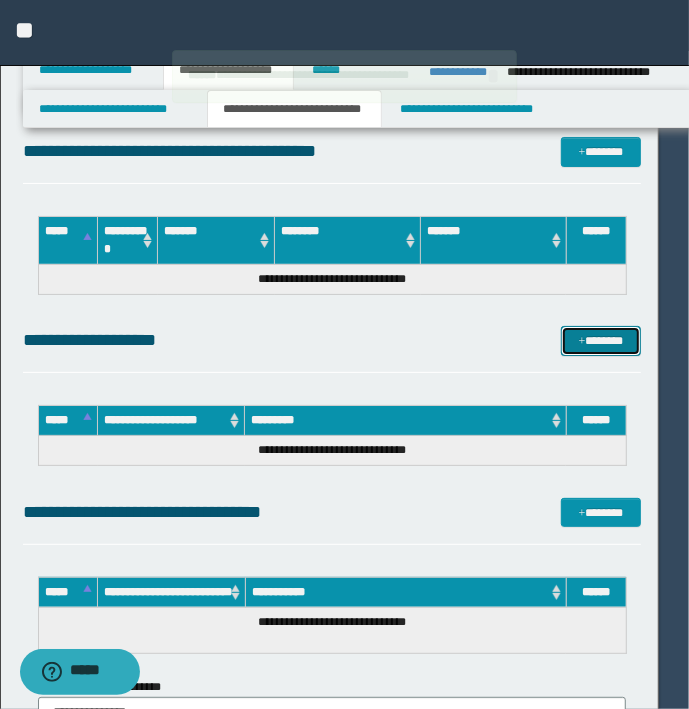 type 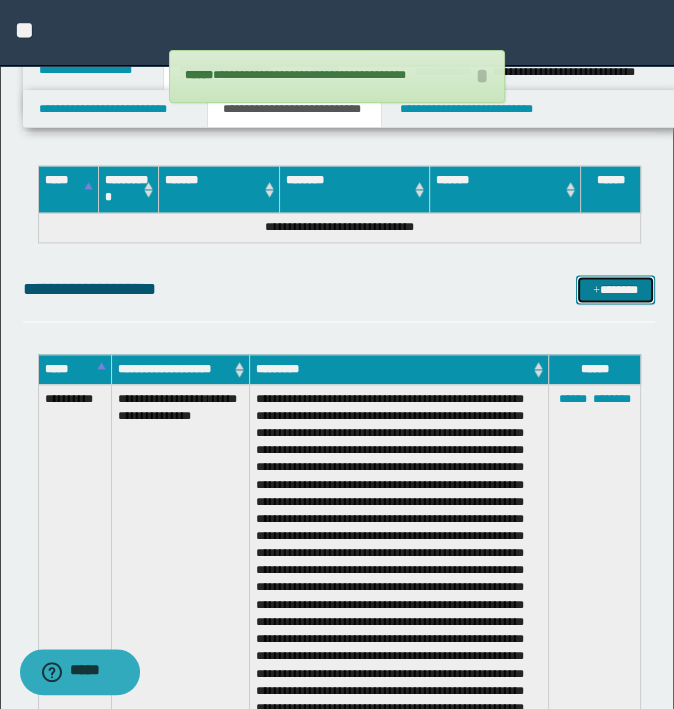 click on "*******" at bounding box center (615, 290) 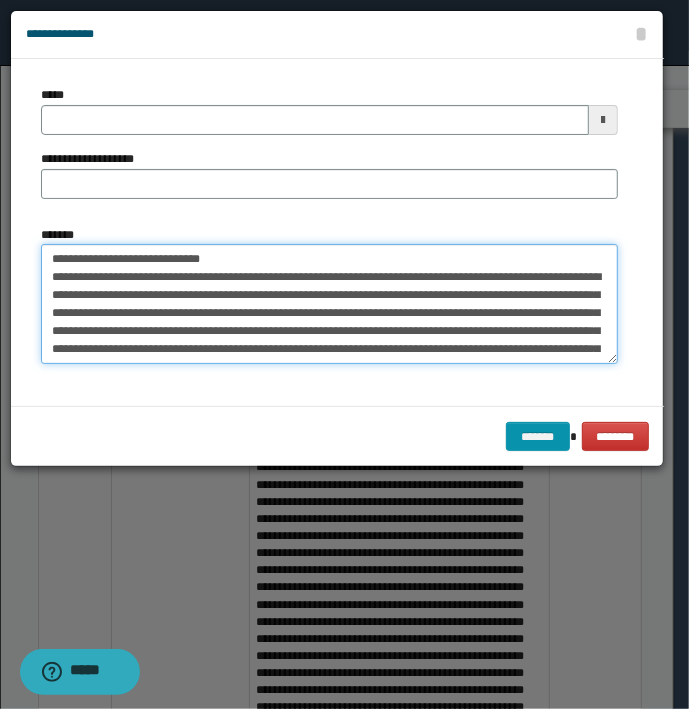 click on "*******" at bounding box center (329, 304) 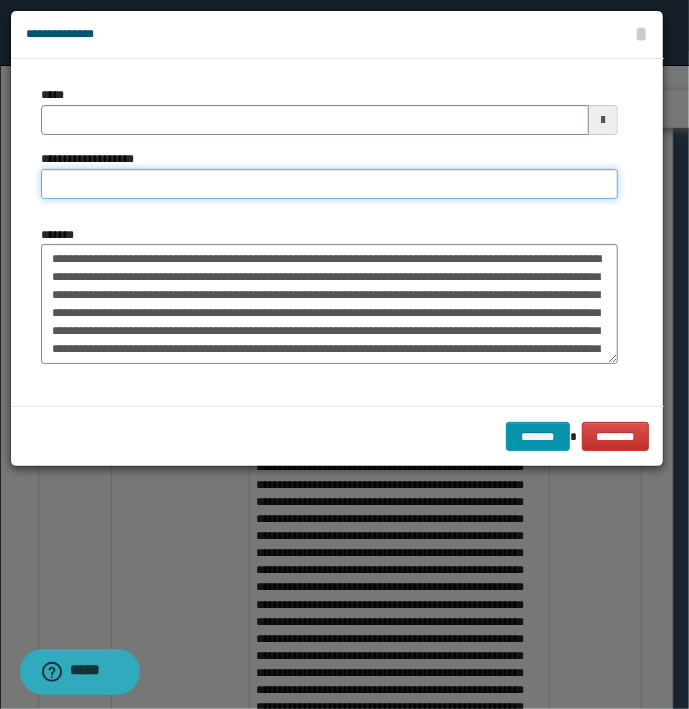 type on "**********" 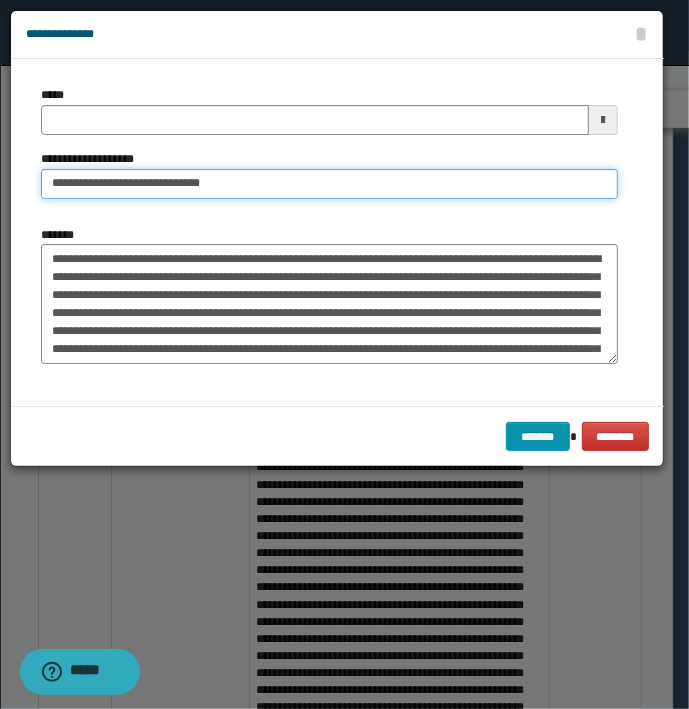 type 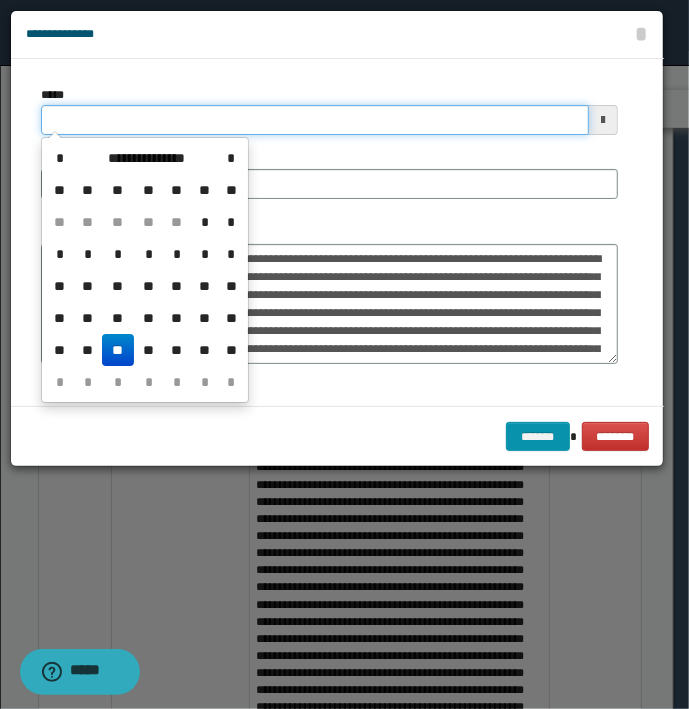 click on "*****" at bounding box center (315, 120) 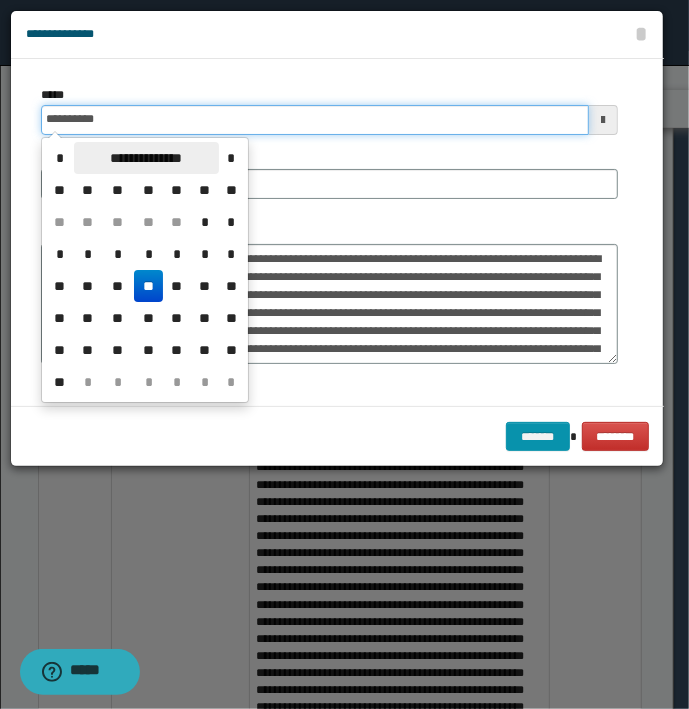 type on "**********" 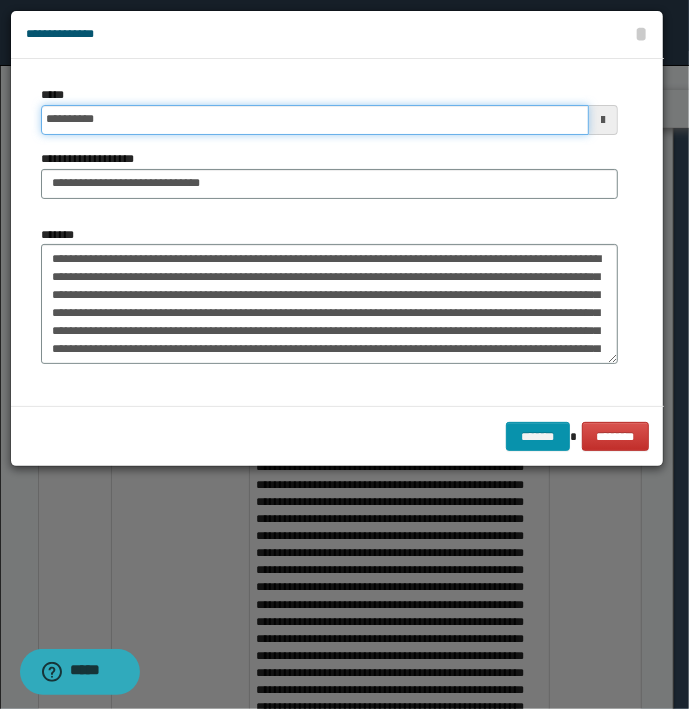 click on "*******" at bounding box center (538, 437) 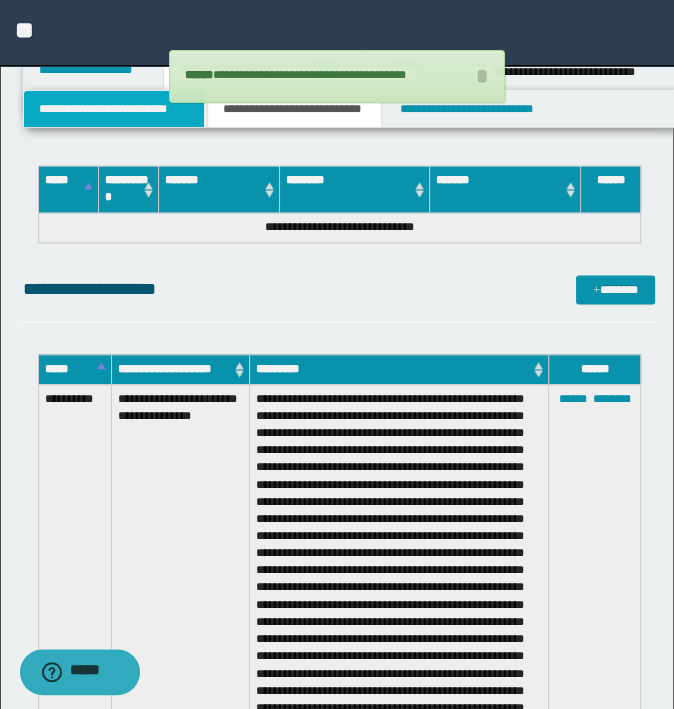 click on "**********" at bounding box center (114, 109) 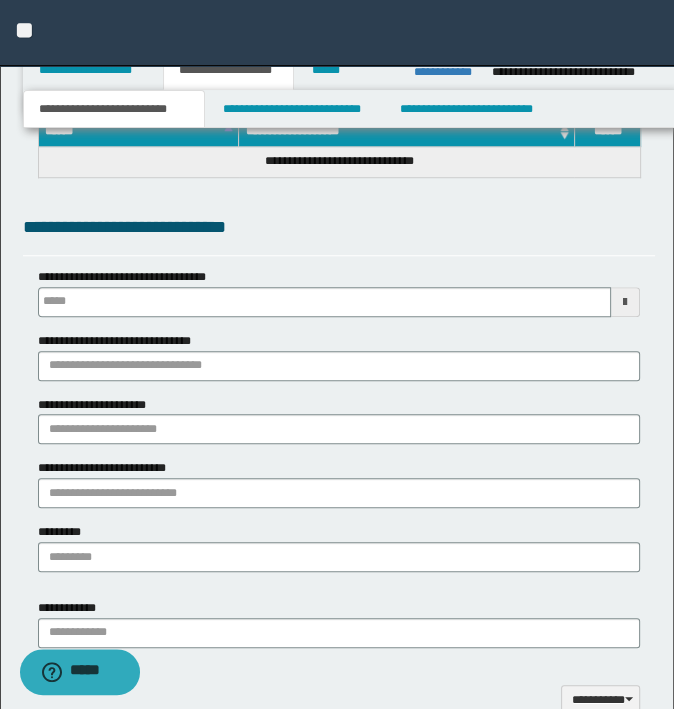 scroll, scrollTop: 878, scrollLeft: 0, axis: vertical 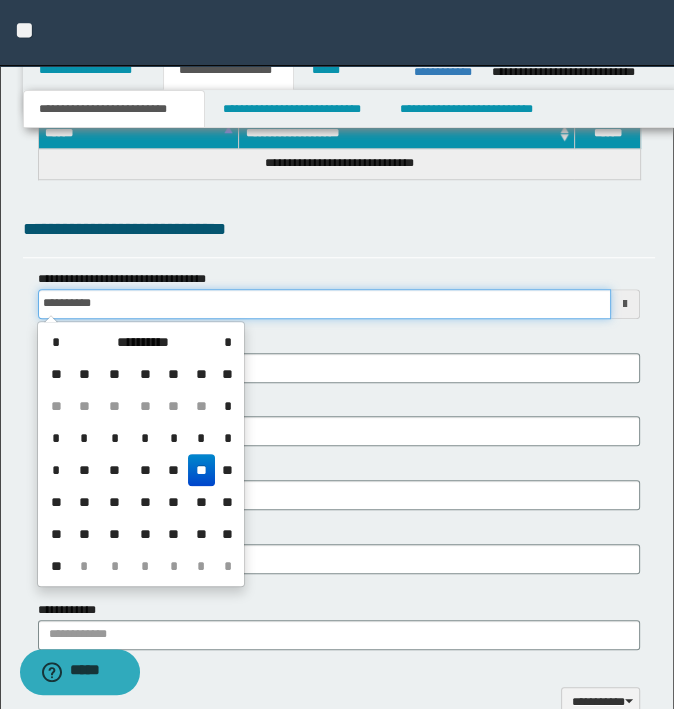 type on "**********" 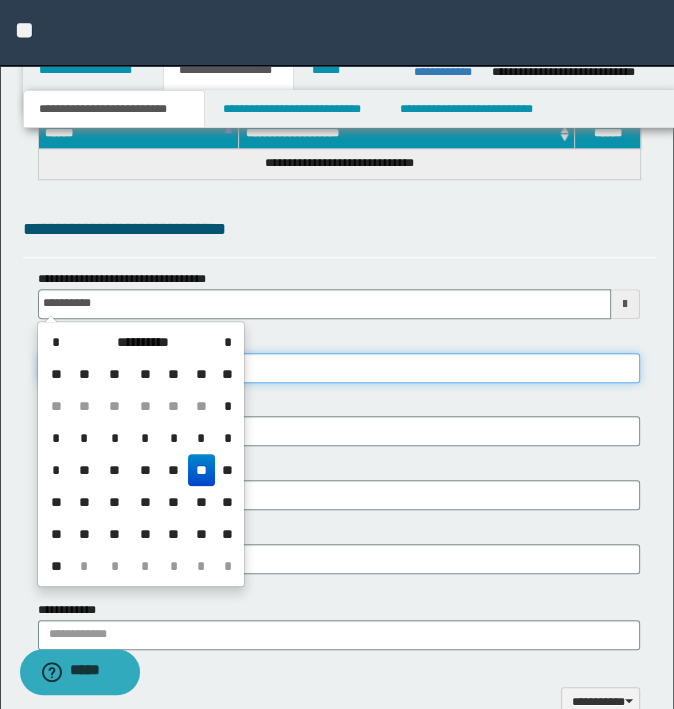 type on "**********" 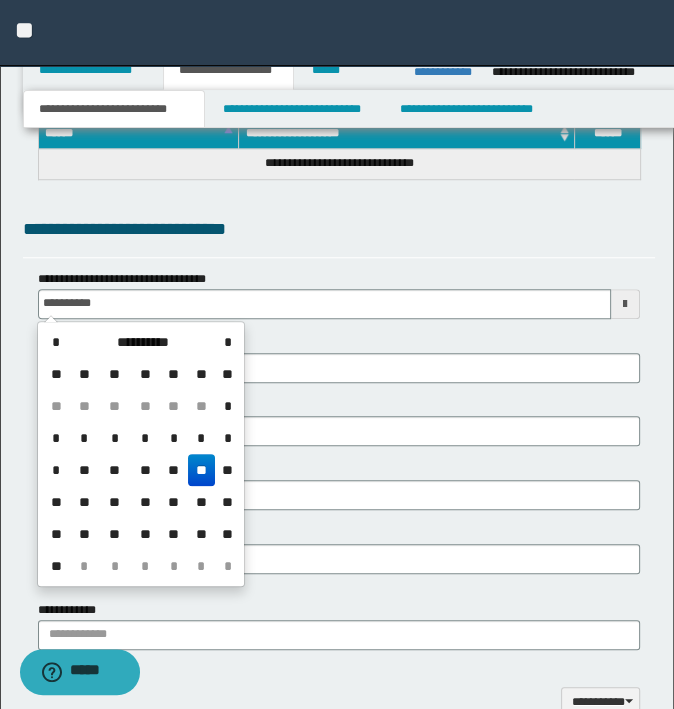 type on "**********" 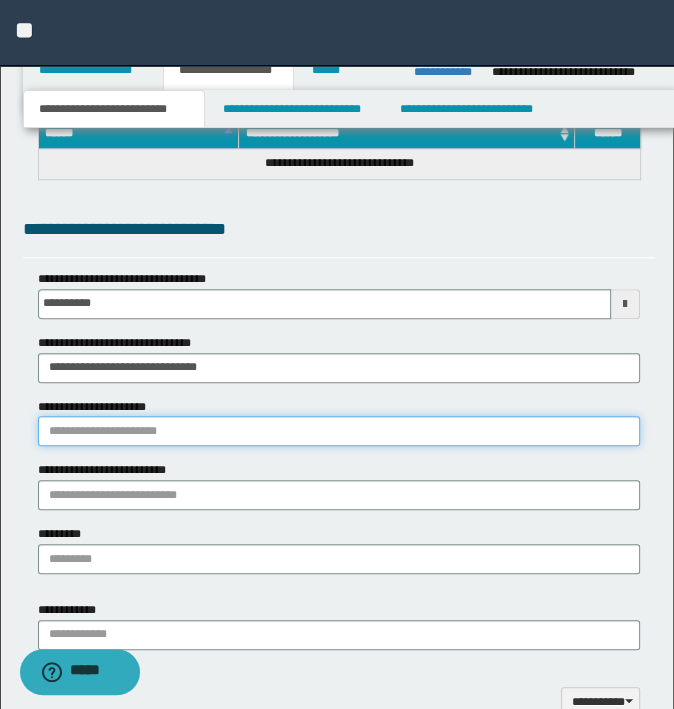 click on "**********" at bounding box center (339, 431) 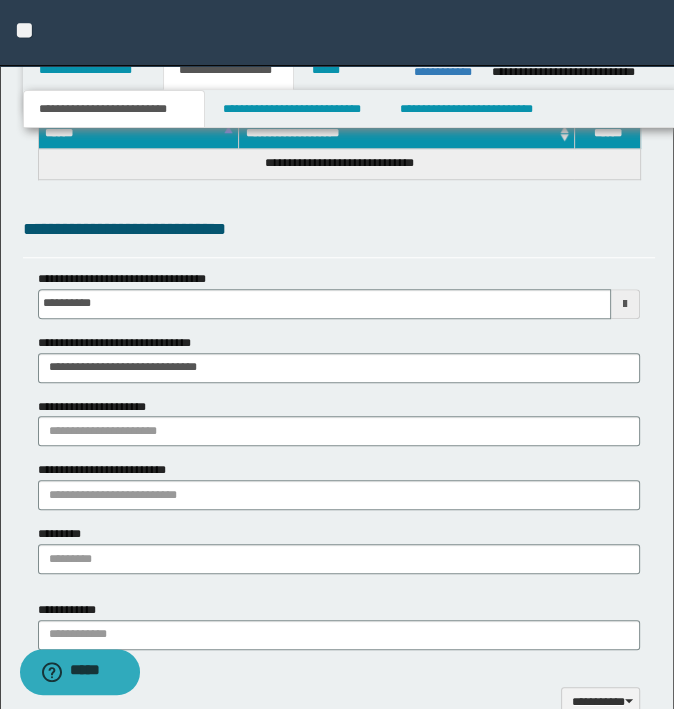 click on "**********" at bounding box center (339, 422) 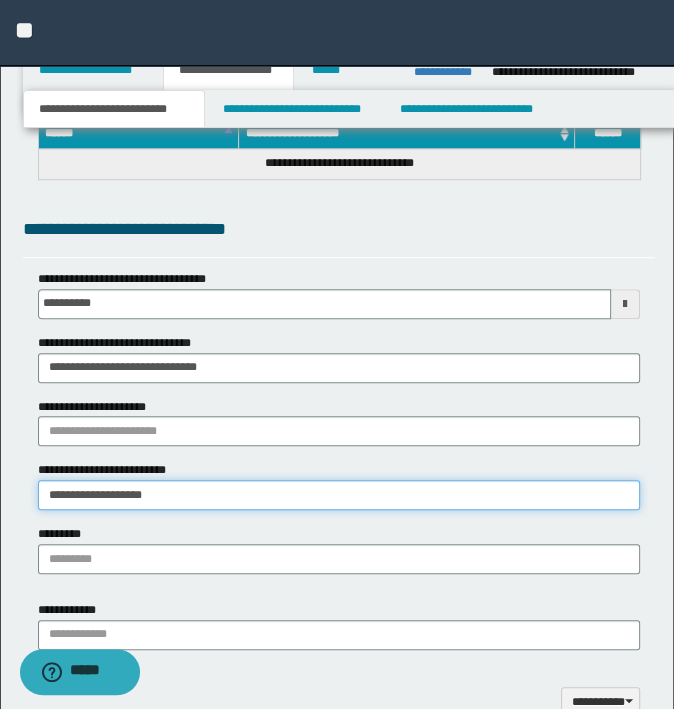 type on "**********" 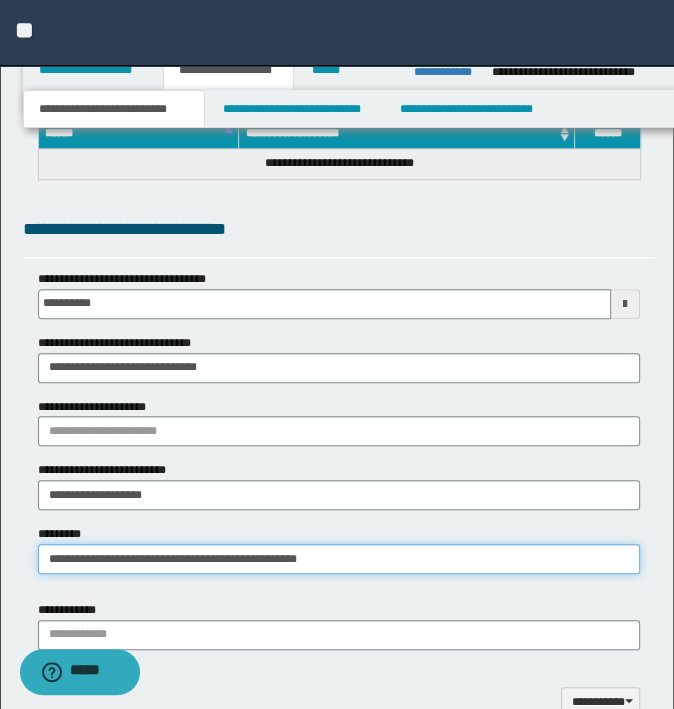 type on "**********" 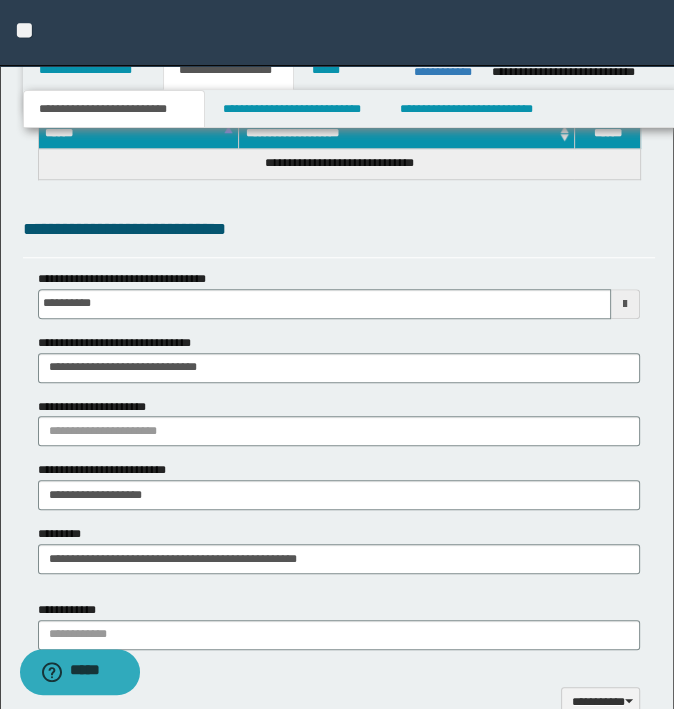 click on "**********" at bounding box center [339, 625] 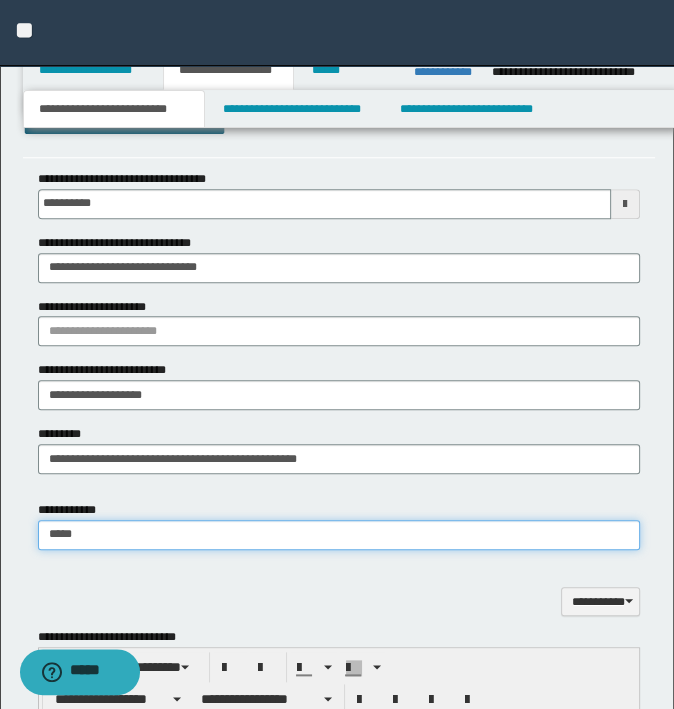 type on "*****" 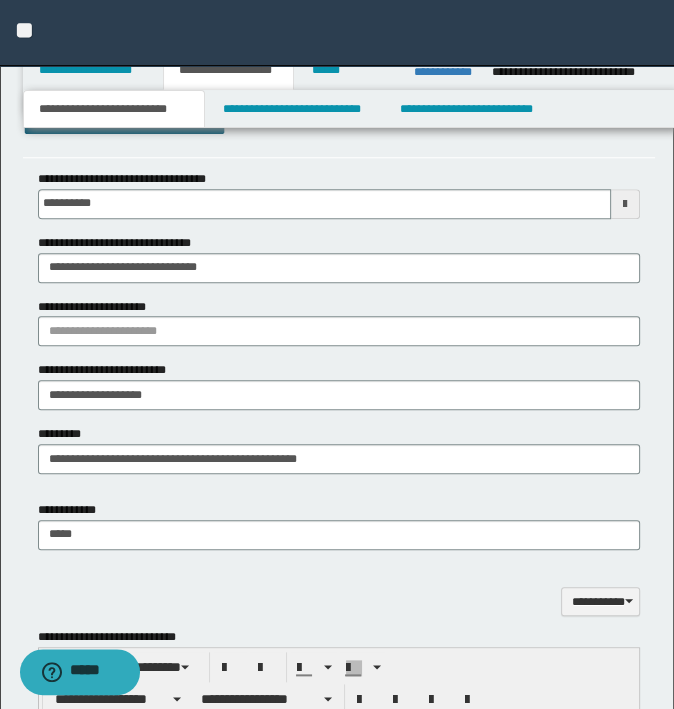 click on "**********" at bounding box center [339, 590] 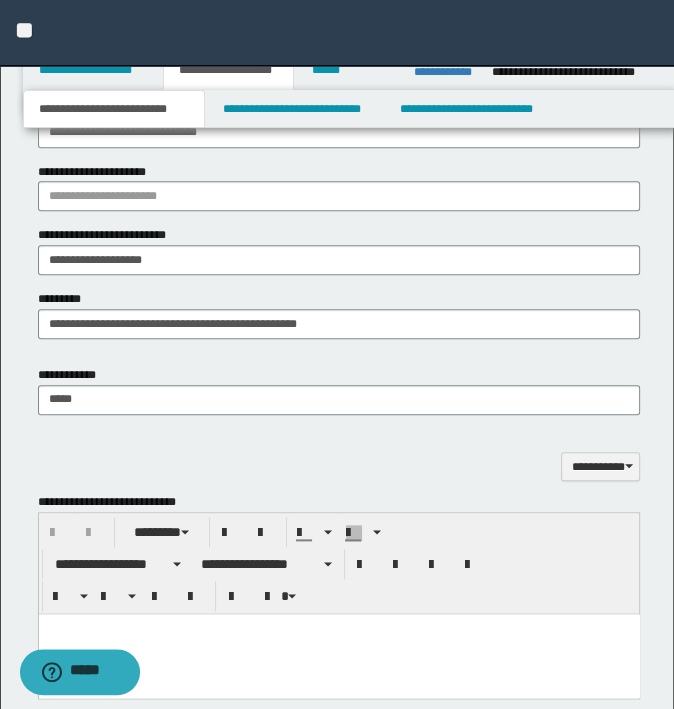 scroll, scrollTop: 1278, scrollLeft: 0, axis: vertical 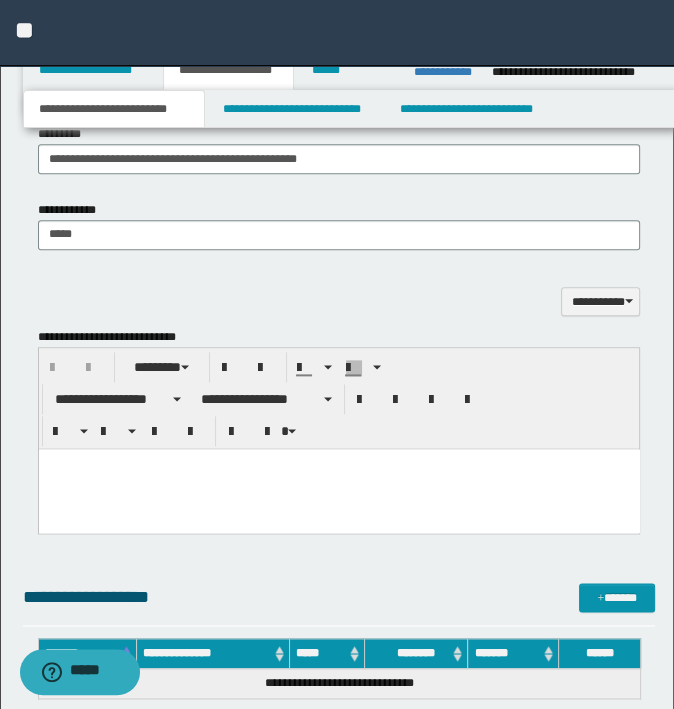 click at bounding box center (338, 489) 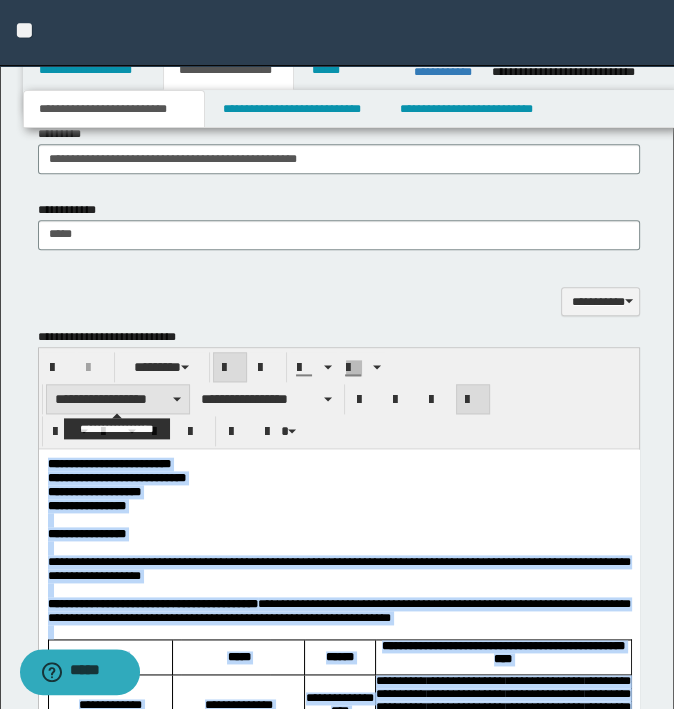 click on "**********" at bounding box center [118, 399] 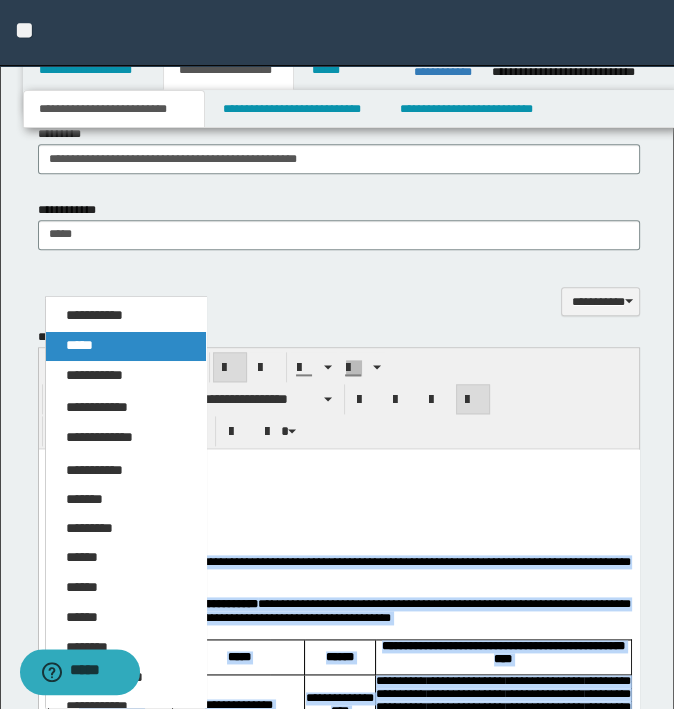click on "*****" at bounding box center [126, 346] 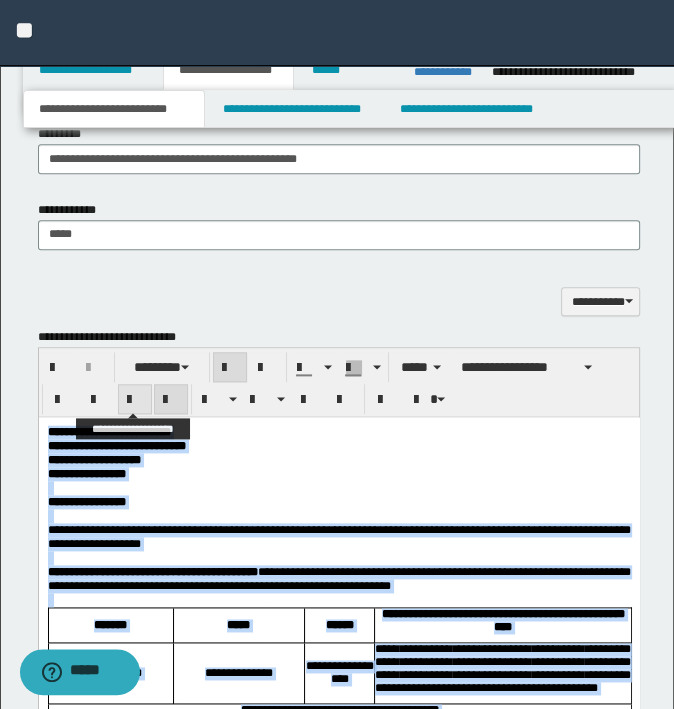 click at bounding box center (135, 400) 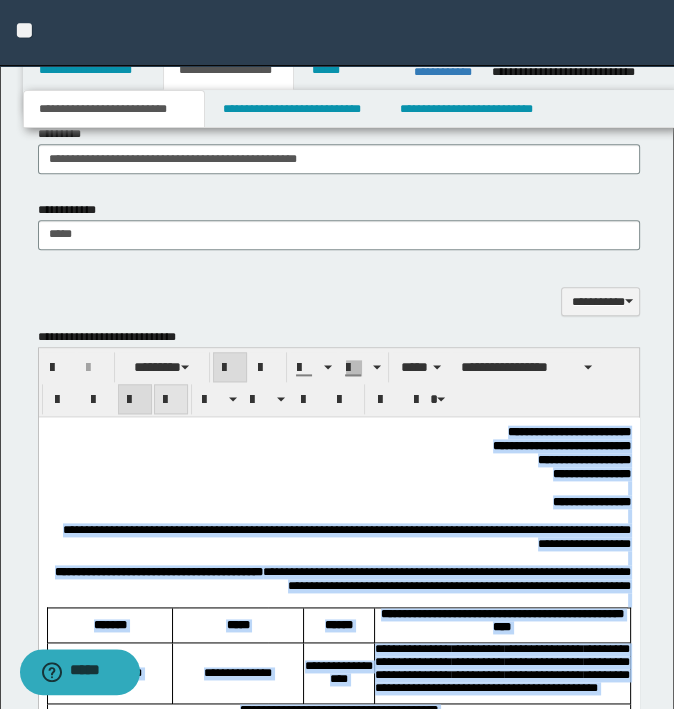 drag, startPoint x: 169, startPoint y: 408, endPoint x: 168, endPoint y: 34, distance: 374.00134 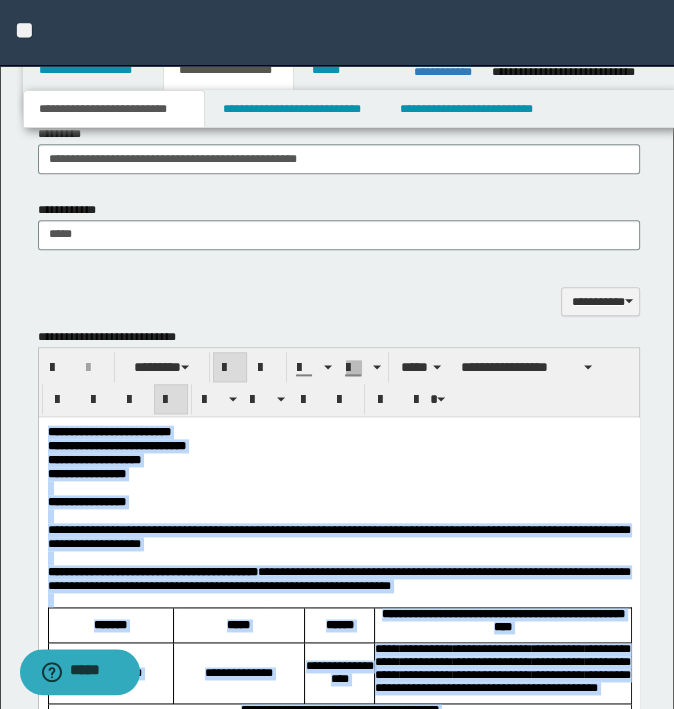click at bounding box center (338, 488) 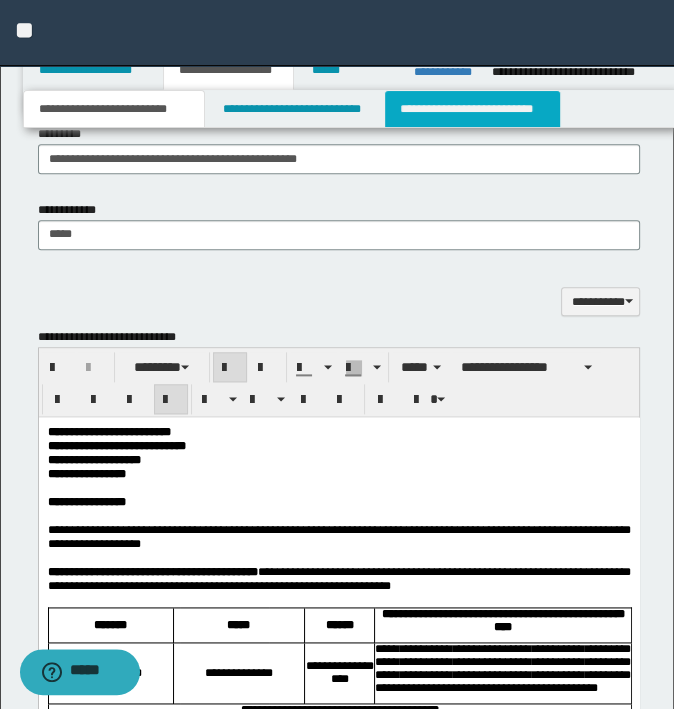 click on "**********" at bounding box center (472, 109) 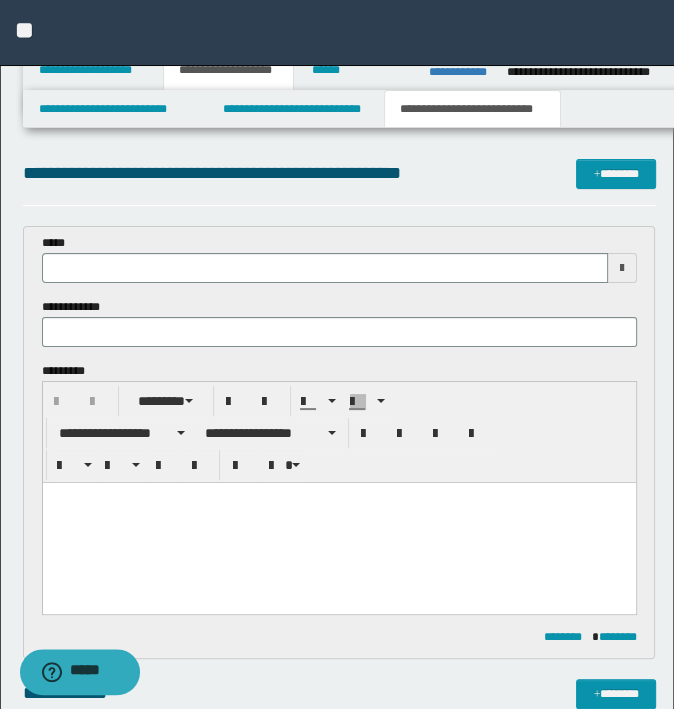 scroll, scrollTop: 0, scrollLeft: 0, axis: both 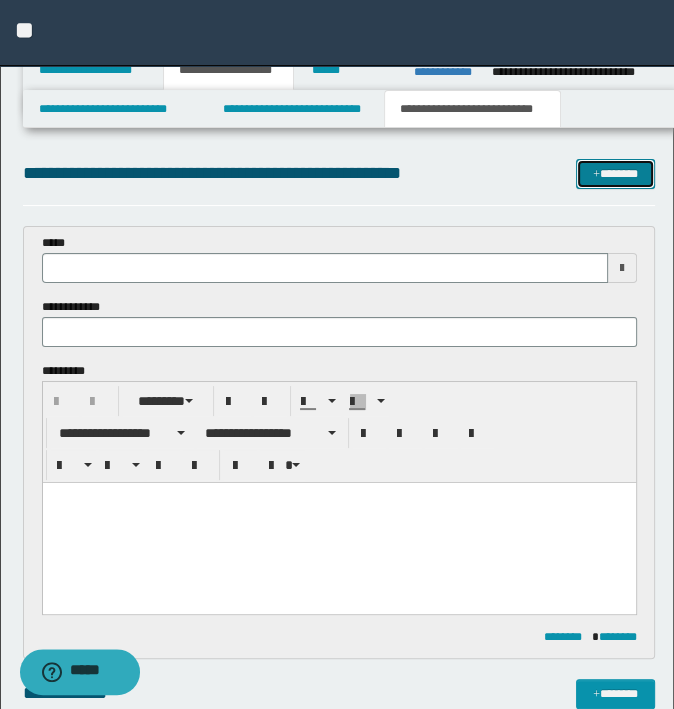 click on "*******" at bounding box center (615, 174) 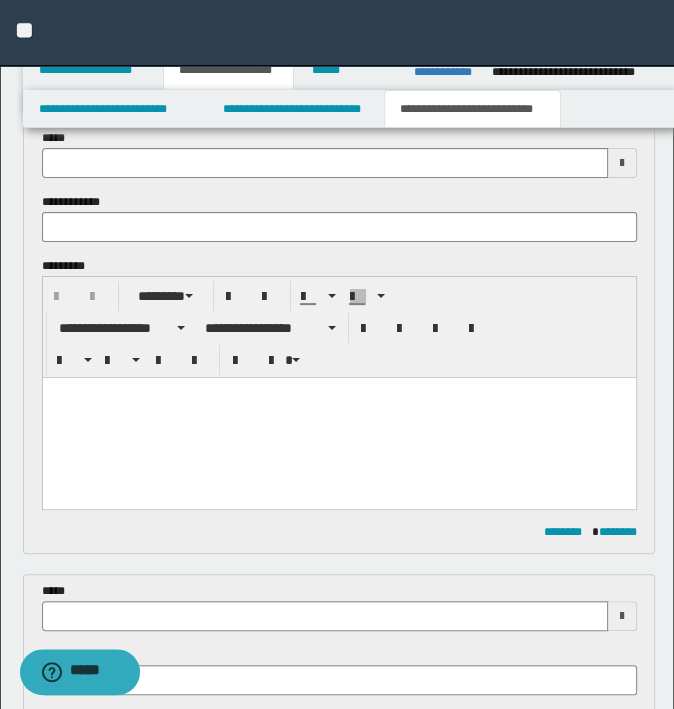 scroll, scrollTop: 0, scrollLeft: 0, axis: both 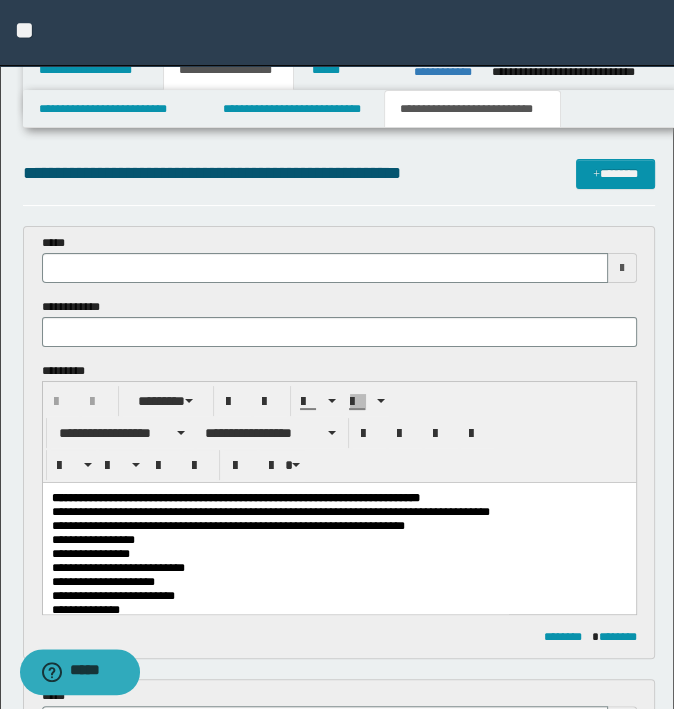 click on "**********" at bounding box center (227, 525) 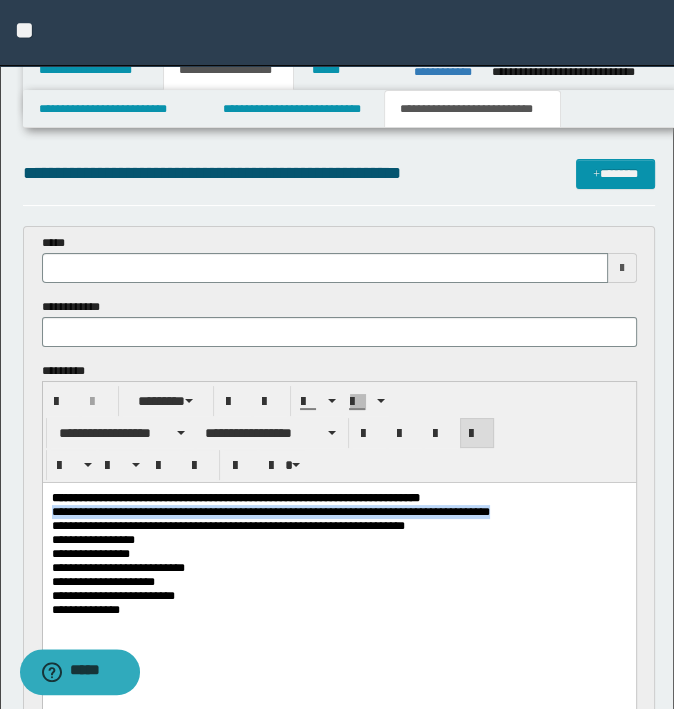 drag, startPoint x: 520, startPoint y: 517, endPoint x: -5, endPoint y: 512, distance: 525.0238 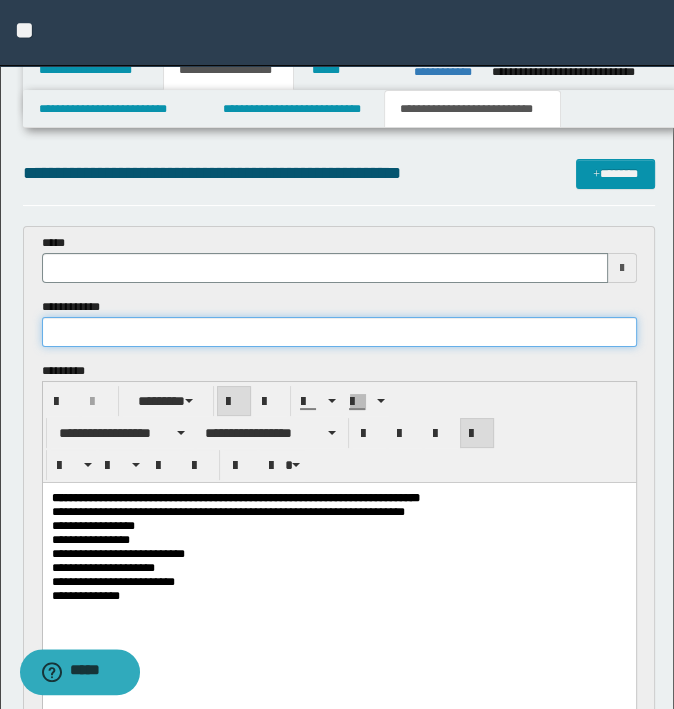 click at bounding box center [339, 332] 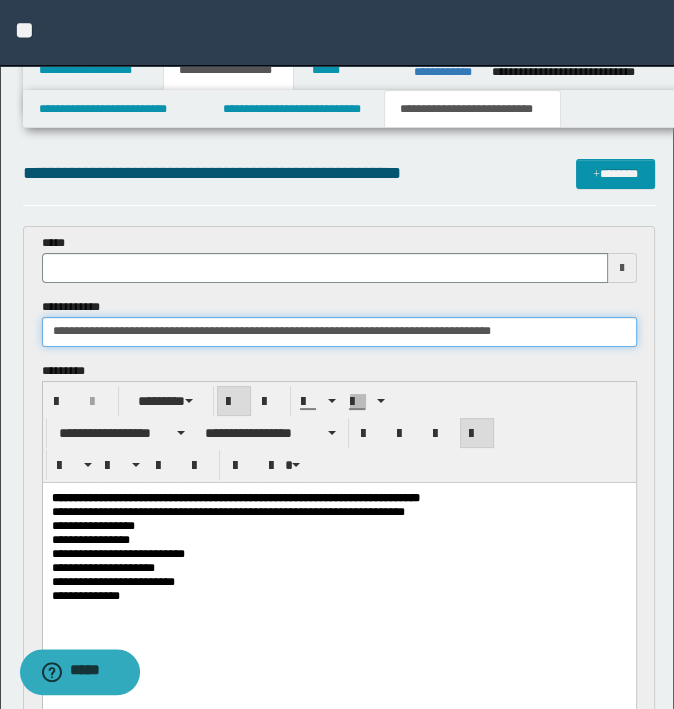 type on "**********" 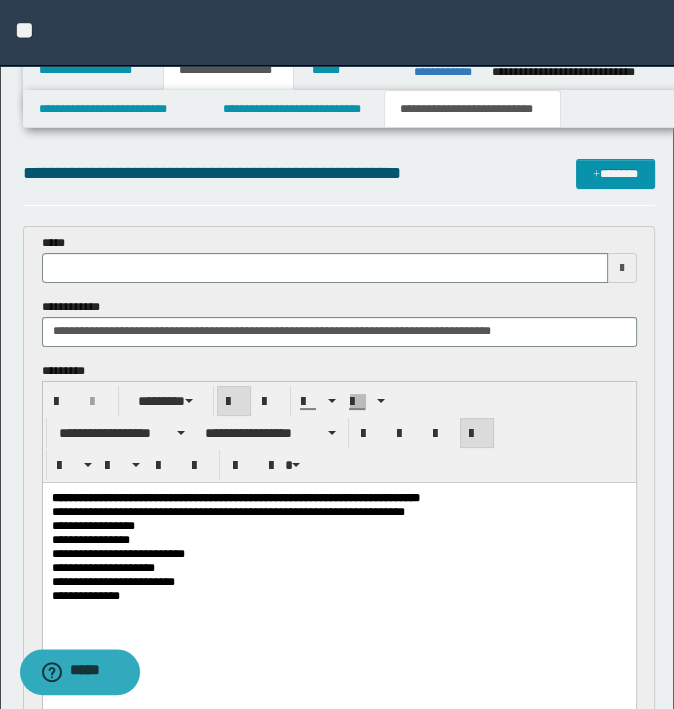 click on "**********" at bounding box center (338, 567) 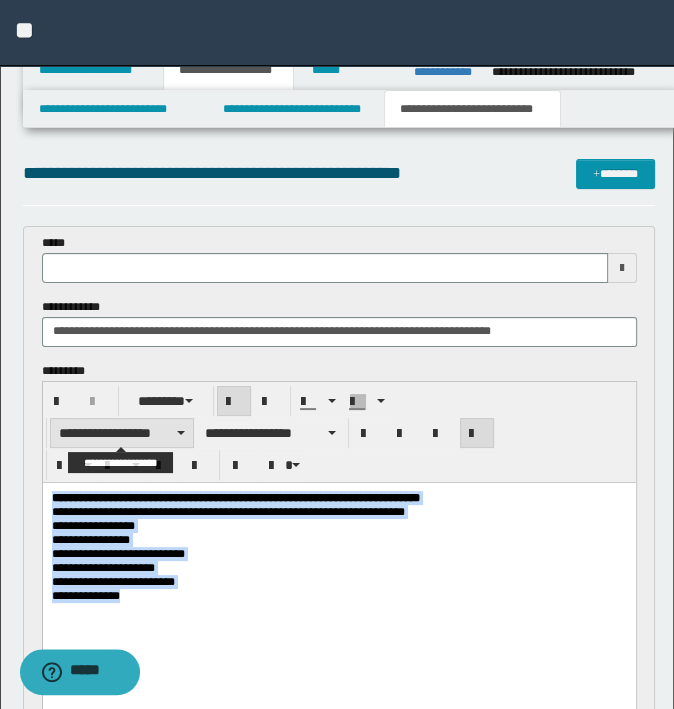 click on "**********" at bounding box center (122, 433) 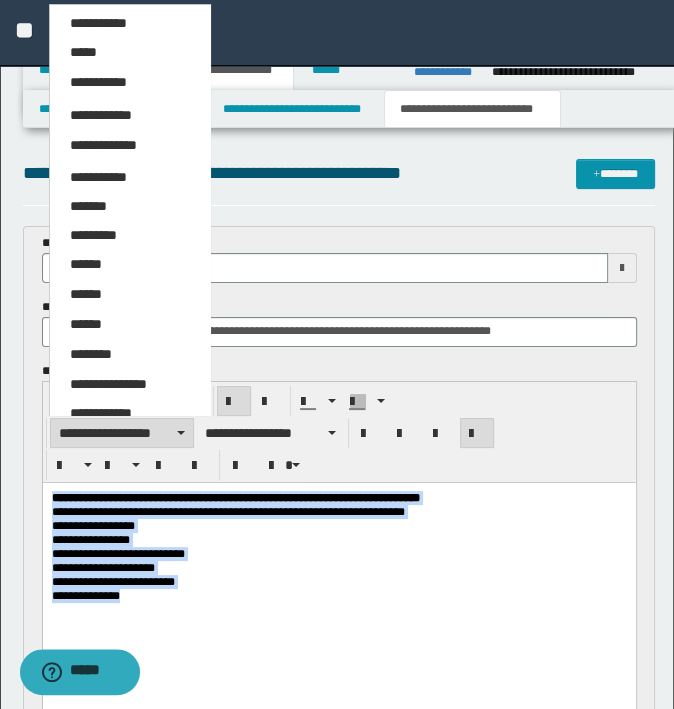 drag, startPoint x: 102, startPoint y: 58, endPoint x: 129, endPoint y: 231, distance: 175.09425 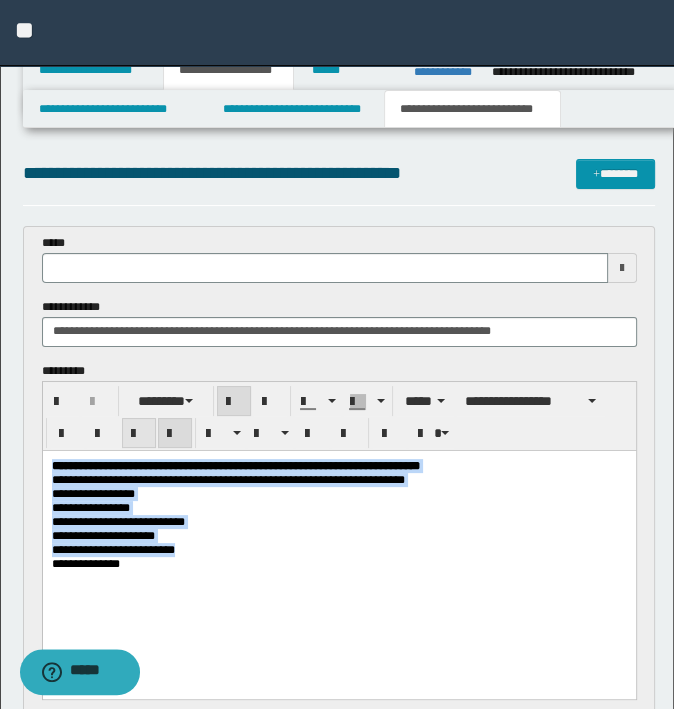 click at bounding box center (139, 433) 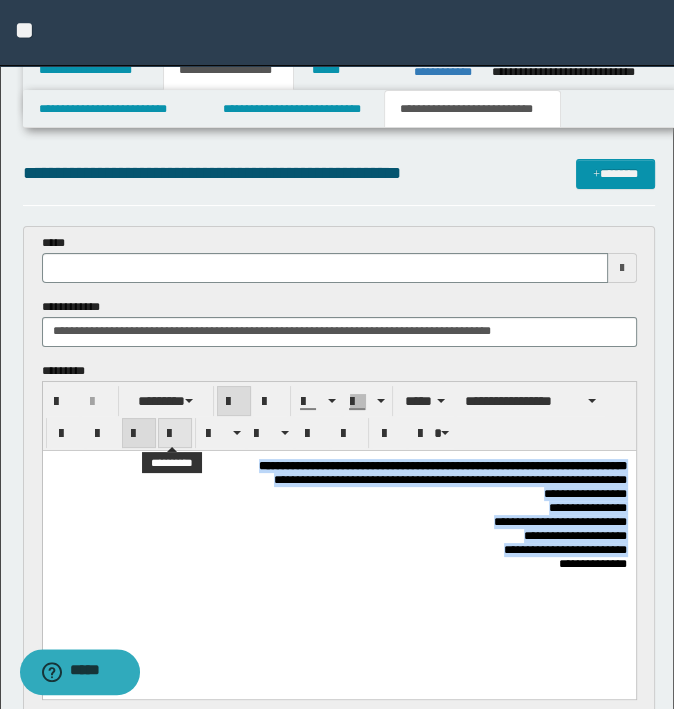 click at bounding box center [175, 434] 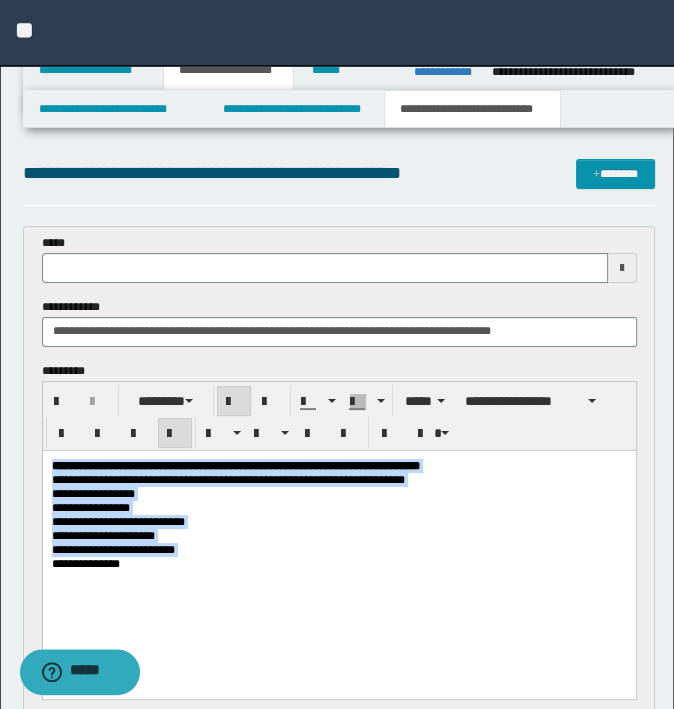 copy on "**********" 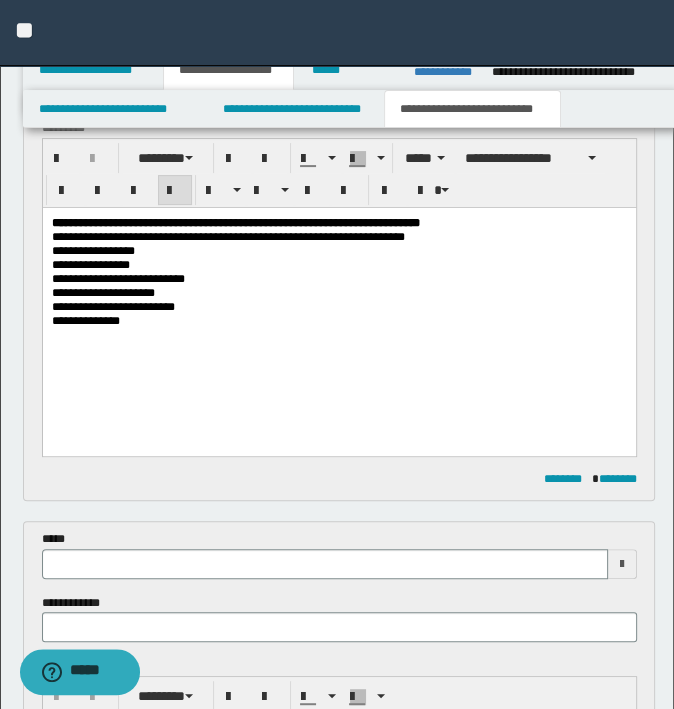 scroll, scrollTop: 500, scrollLeft: 0, axis: vertical 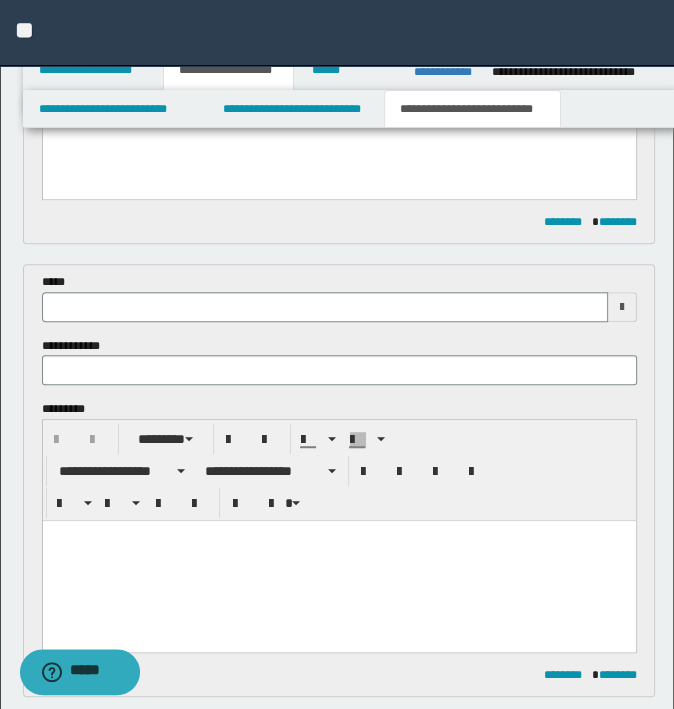 click at bounding box center (338, 536) 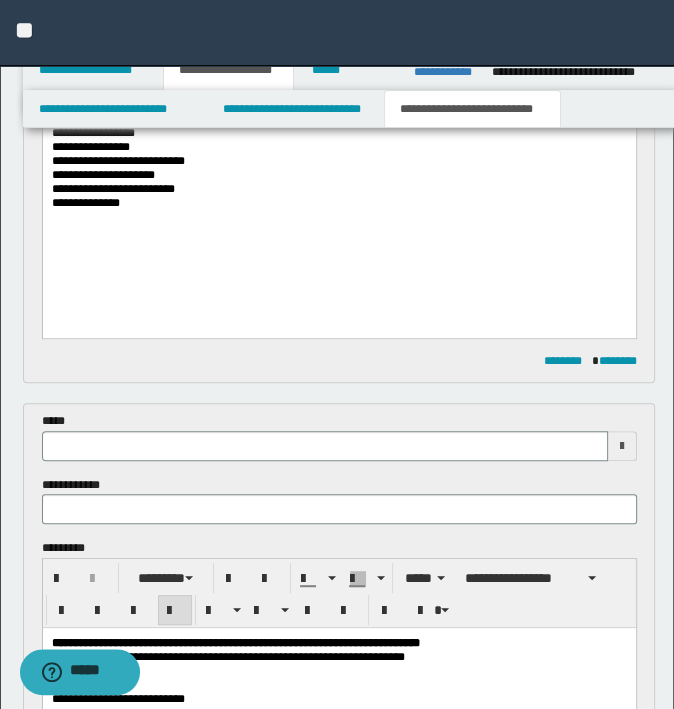scroll, scrollTop: 100, scrollLeft: 0, axis: vertical 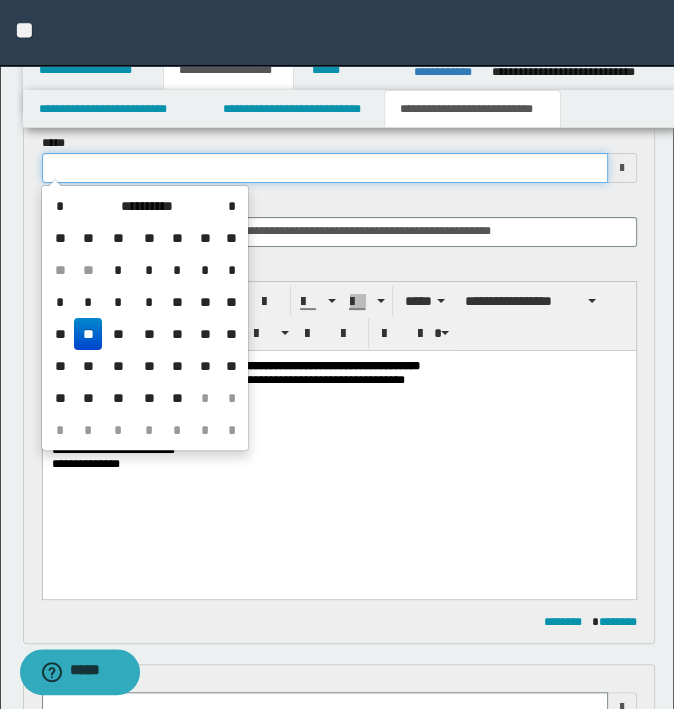 click at bounding box center (325, 168) 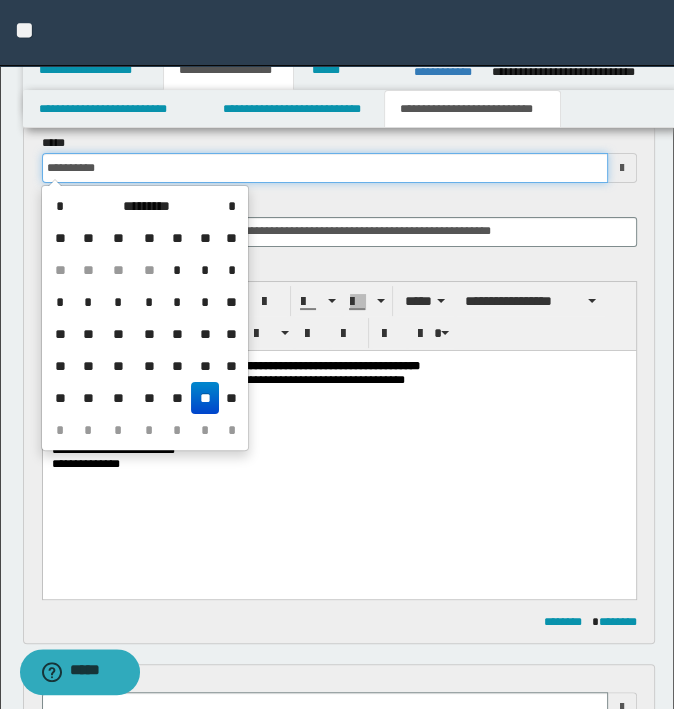 type on "**********" 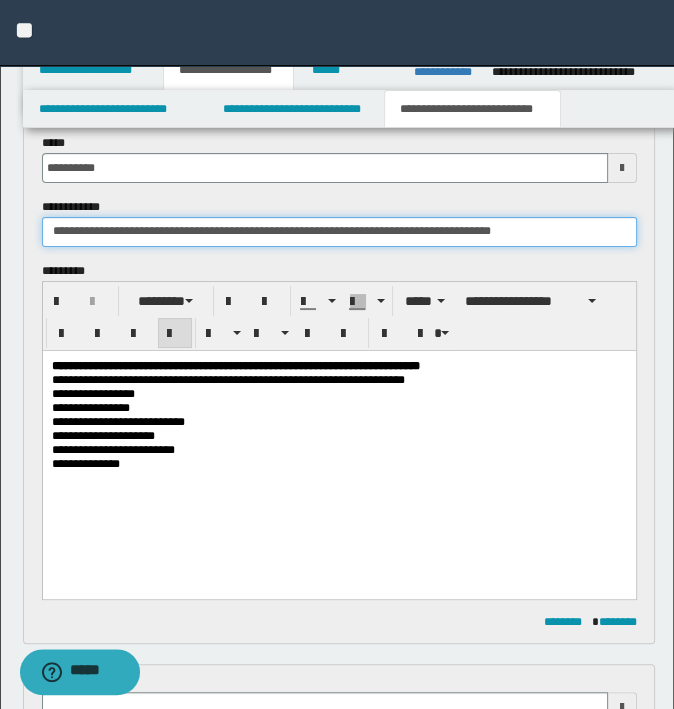 drag, startPoint x: 125, startPoint y: 231, endPoint x: 0, endPoint y: 243, distance: 125.57468 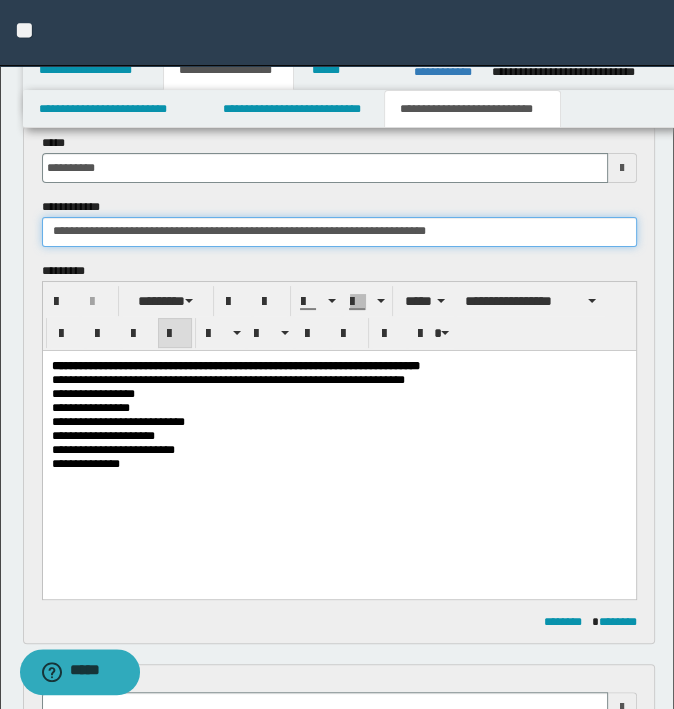 drag, startPoint x: 294, startPoint y: 228, endPoint x: 160, endPoint y: 226, distance: 134.01492 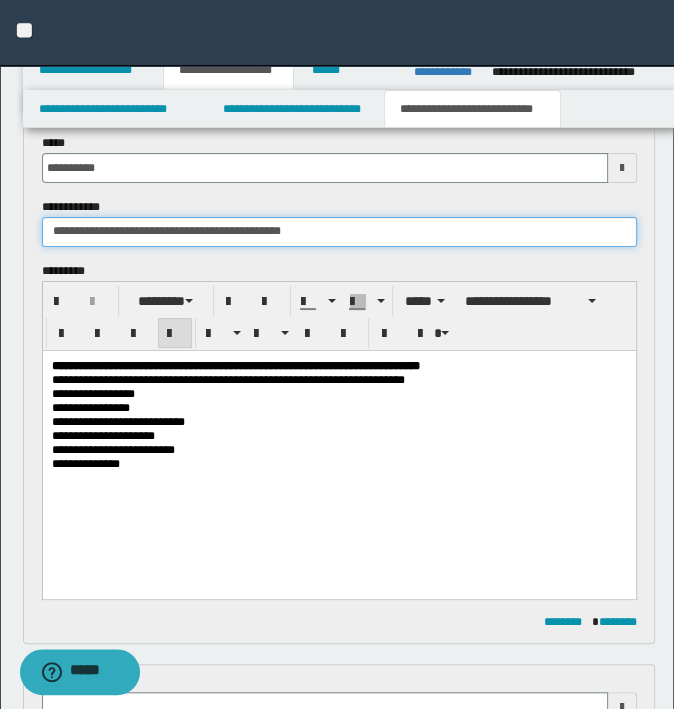type on "**********" 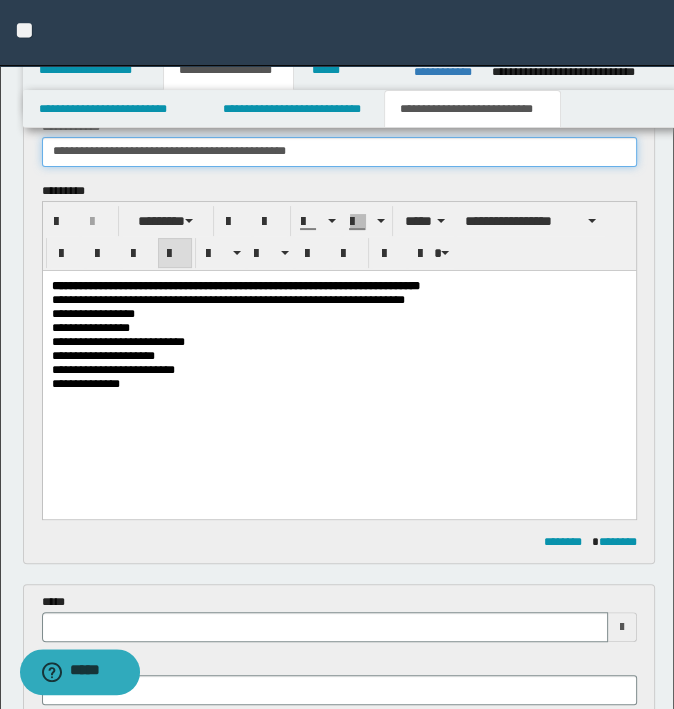 scroll, scrollTop: 500, scrollLeft: 0, axis: vertical 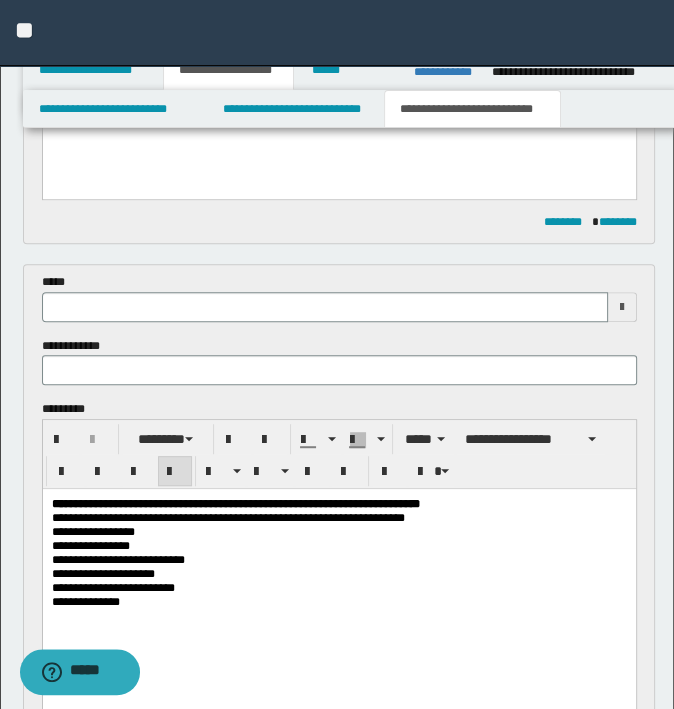 type 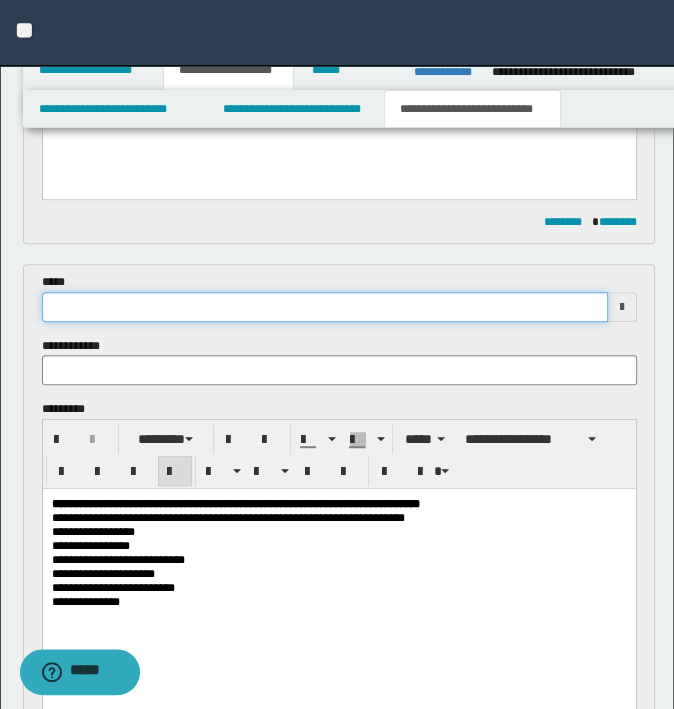 click at bounding box center (325, 307) 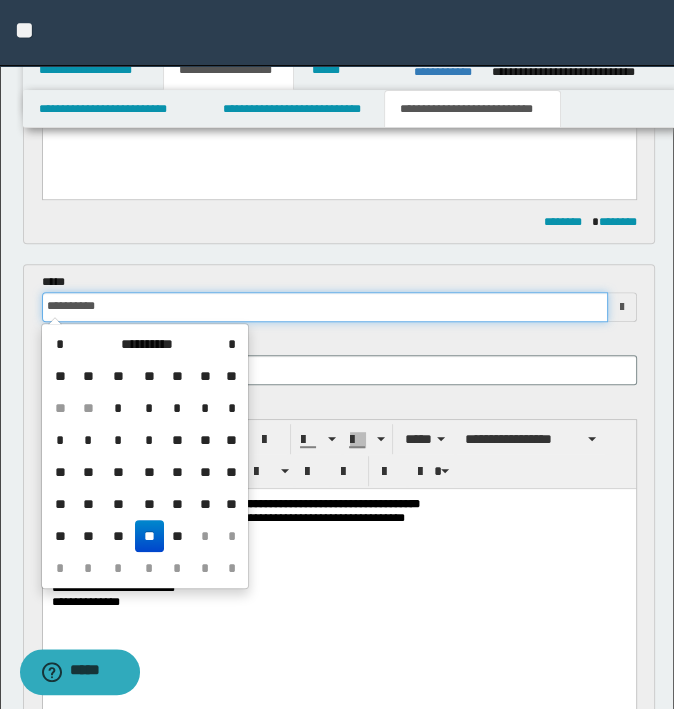 type on "**********" 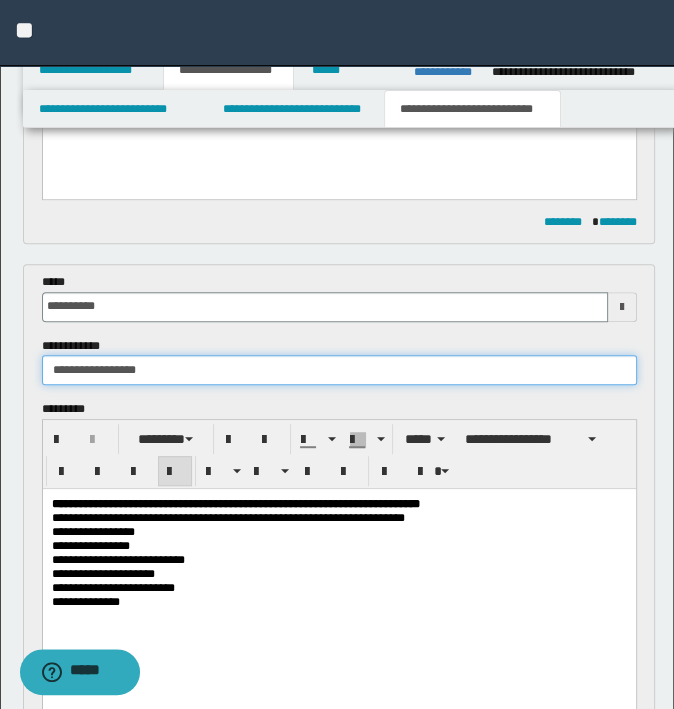 click on "**********" at bounding box center [339, 370] 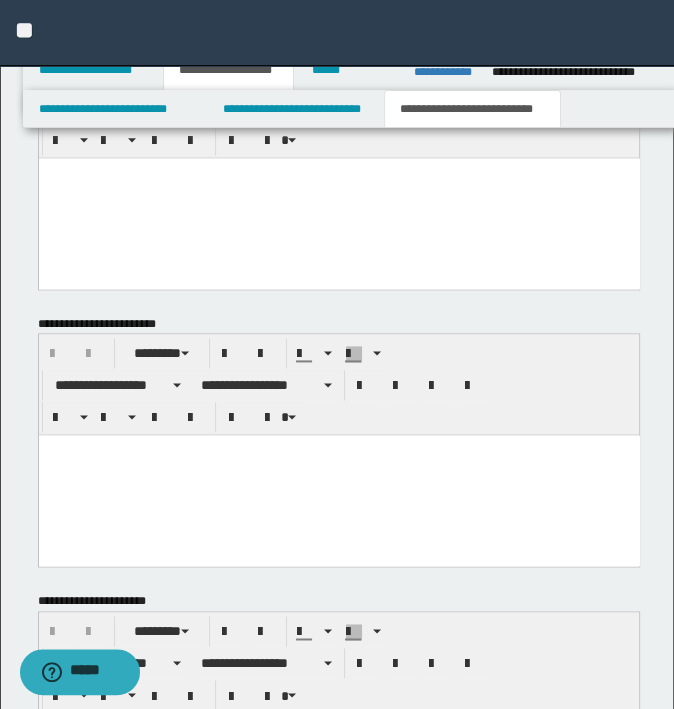 scroll, scrollTop: 1760, scrollLeft: 0, axis: vertical 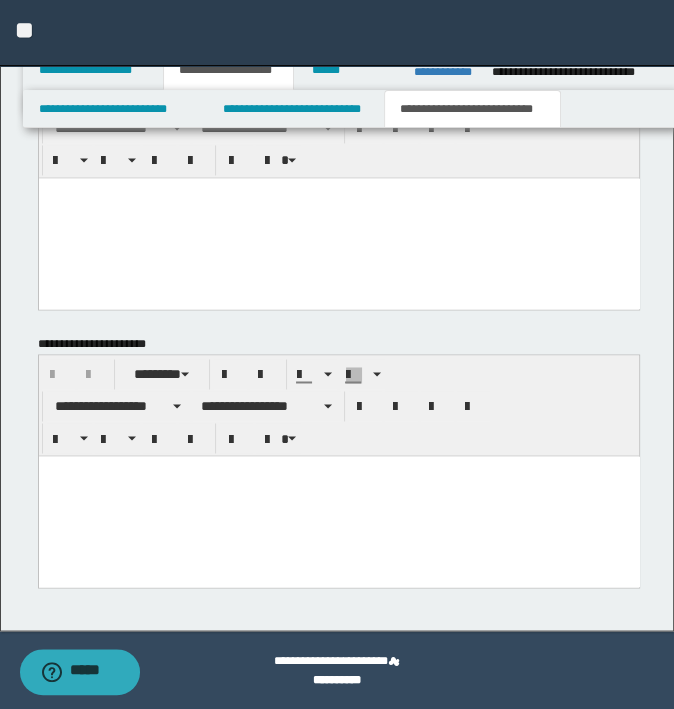 type on "**********" 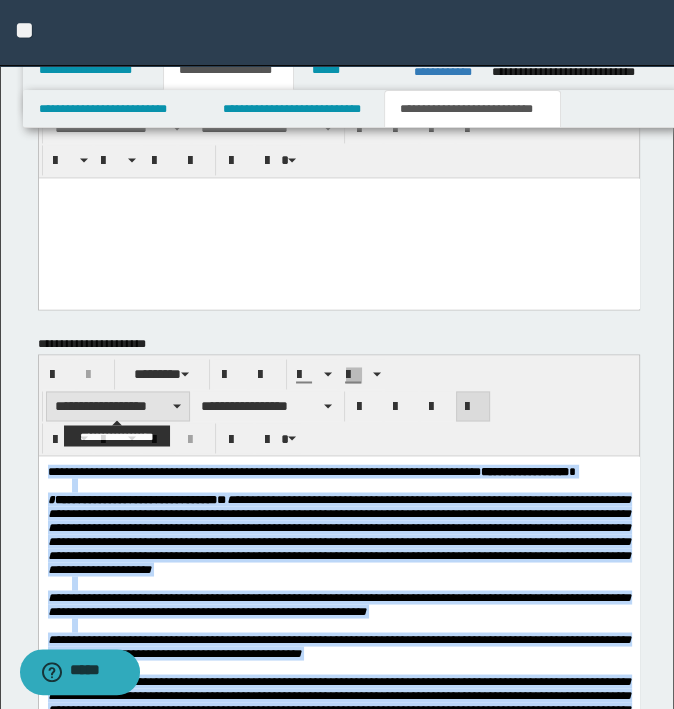 click on "**********" at bounding box center [118, 406] 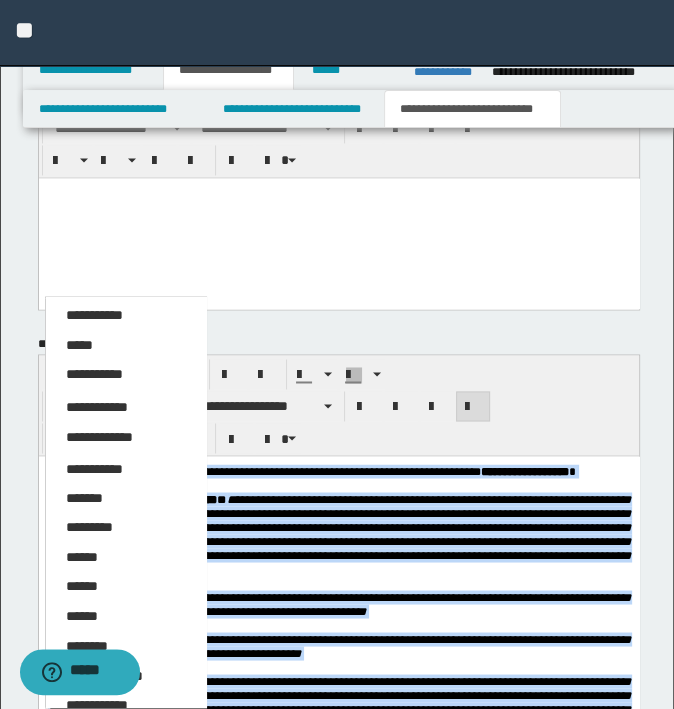 drag, startPoint x: 122, startPoint y: 343, endPoint x: 152, endPoint y: 363, distance: 36.05551 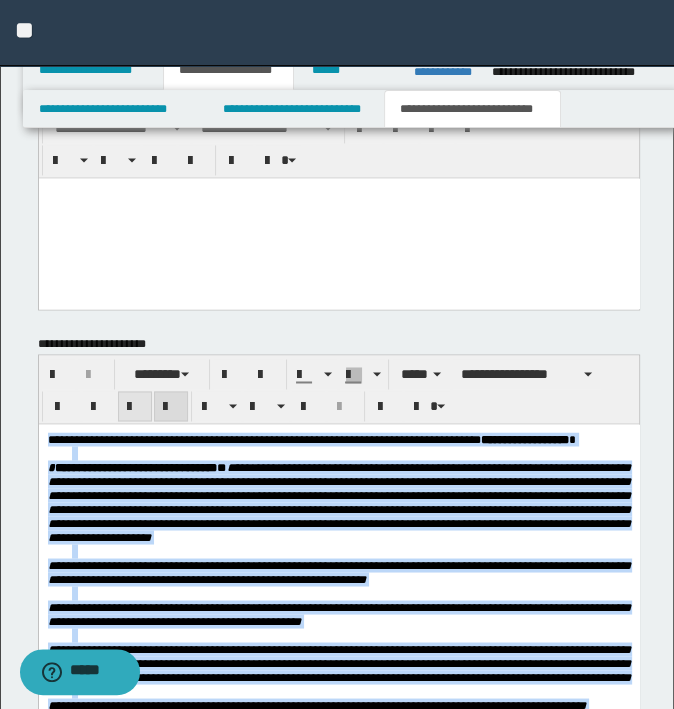 click at bounding box center [135, 406] 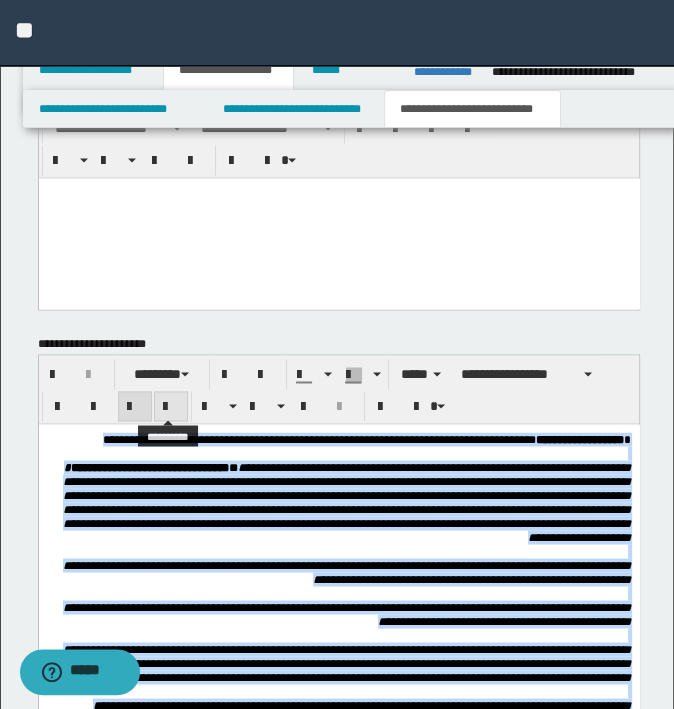 click at bounding box center [171, 407] 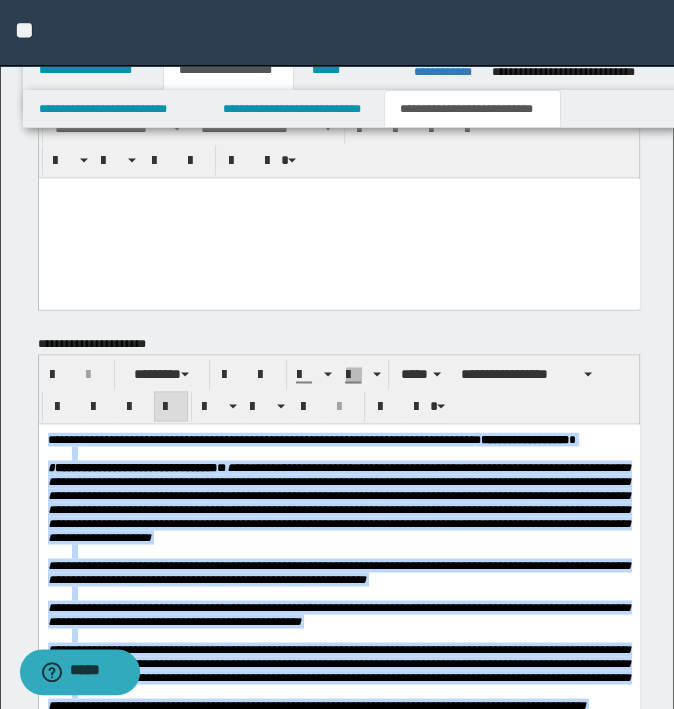click on "**********" at bounding box center [135, 467] 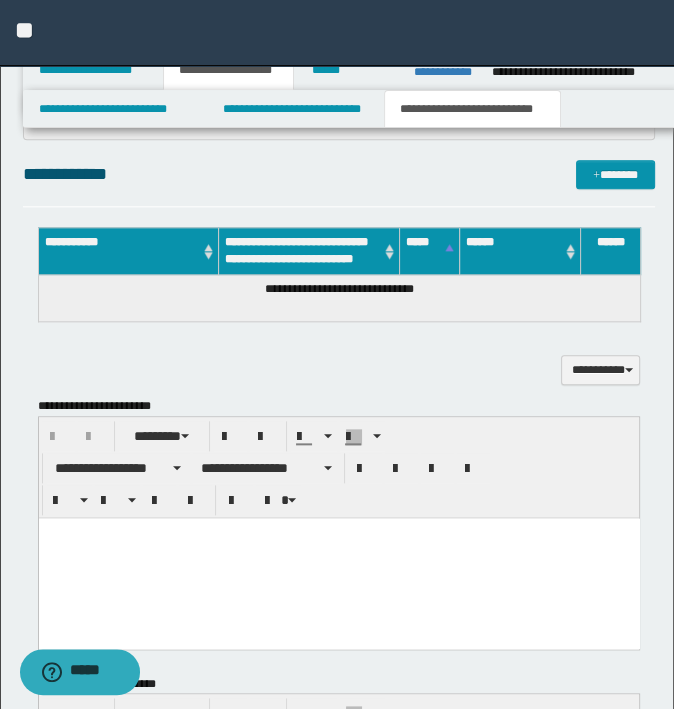 scroll, scrollTop: 1060, scrollLeft: 0, axis: vertical 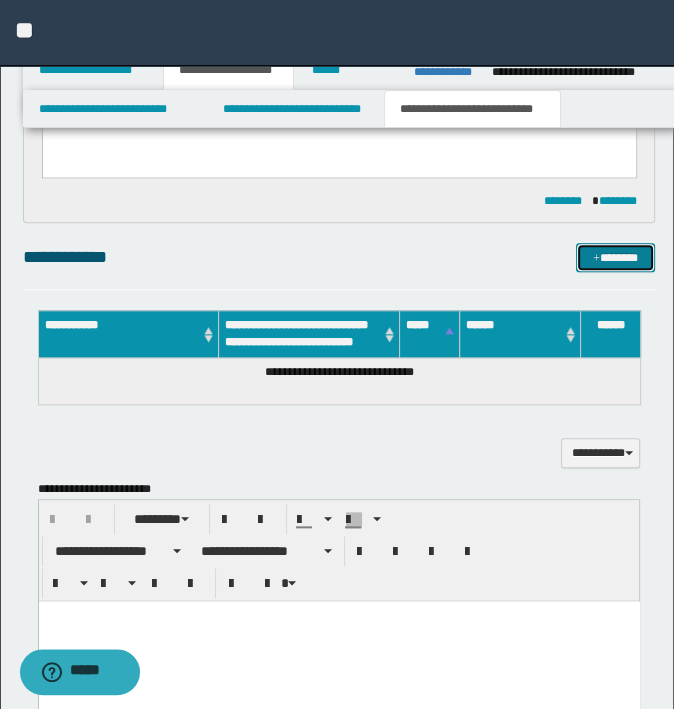click on "*******" at bounding box center [615, 258] 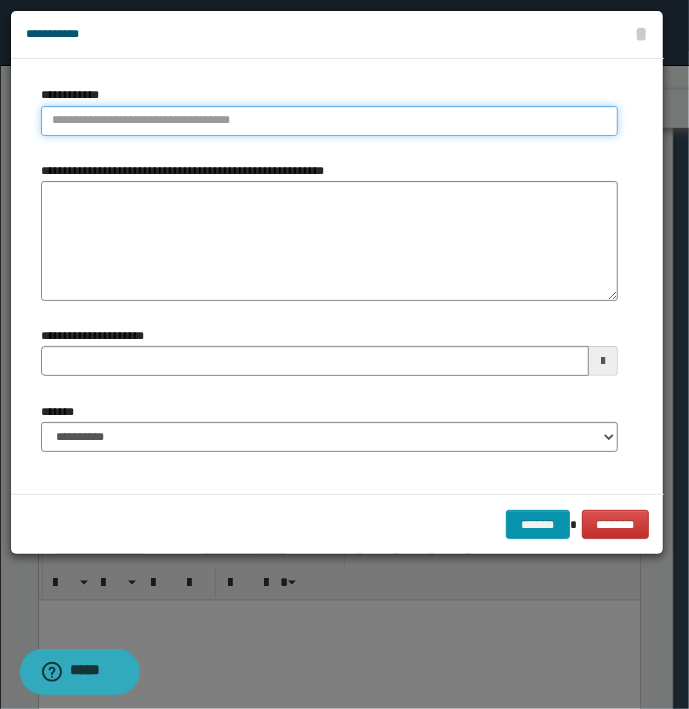 click on "**********" at bounding box center (329, 121) 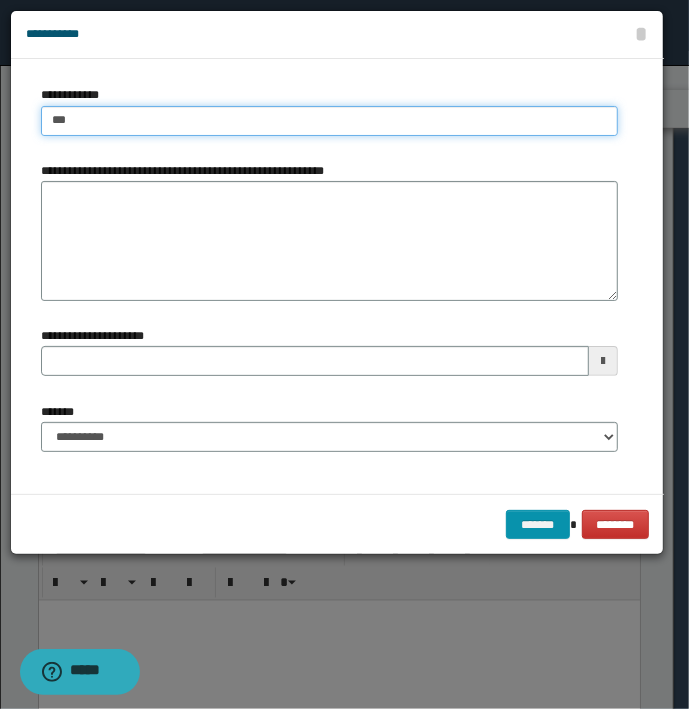 type on "****" 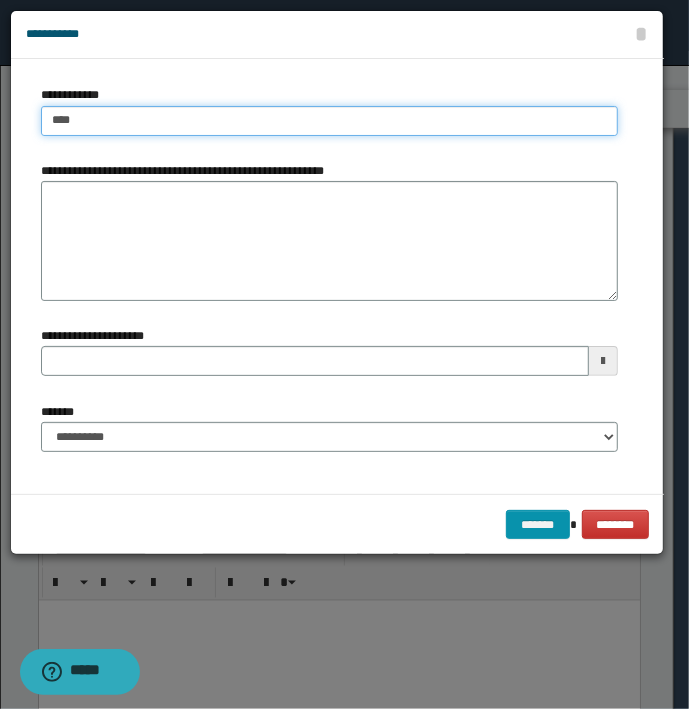 type on "****" 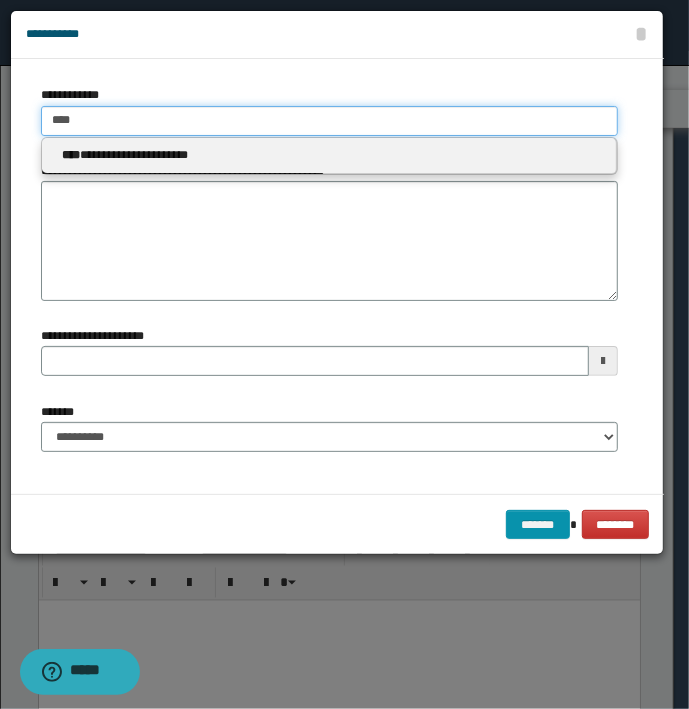 type 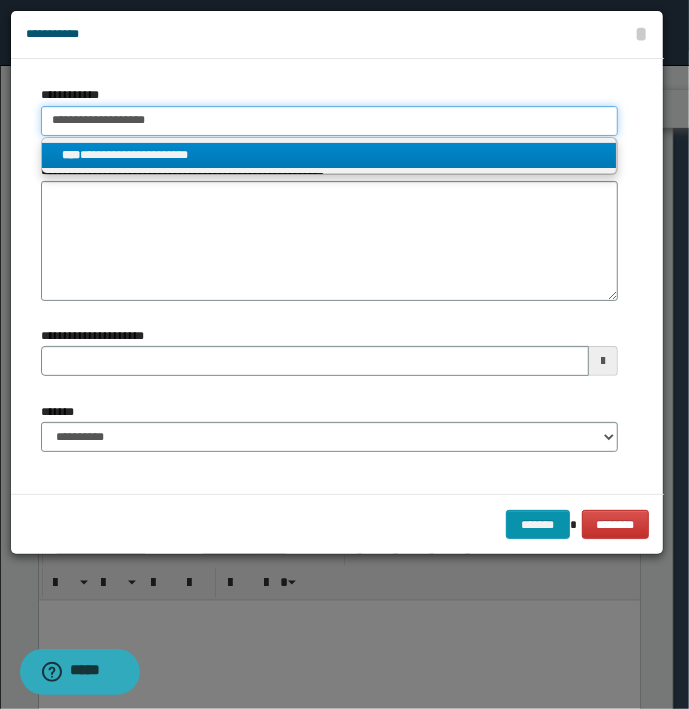 type on "**********" 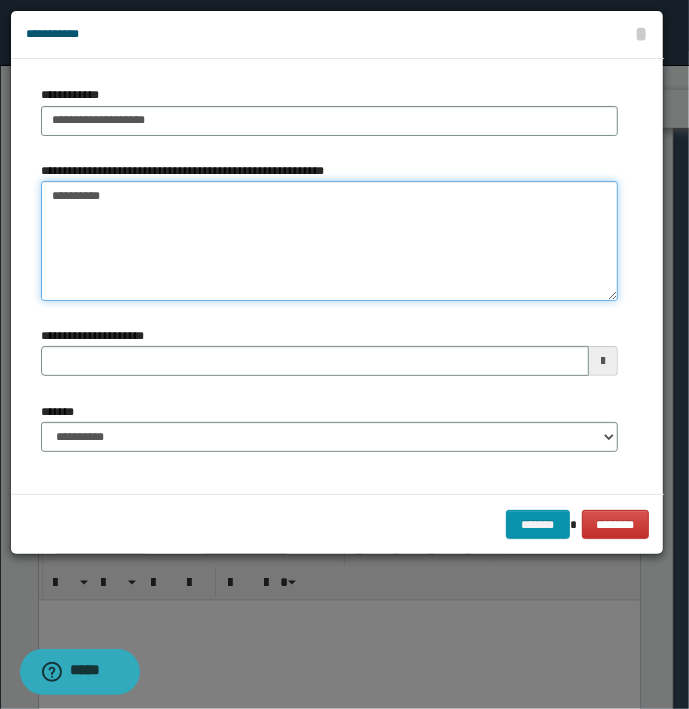 type on "*********" 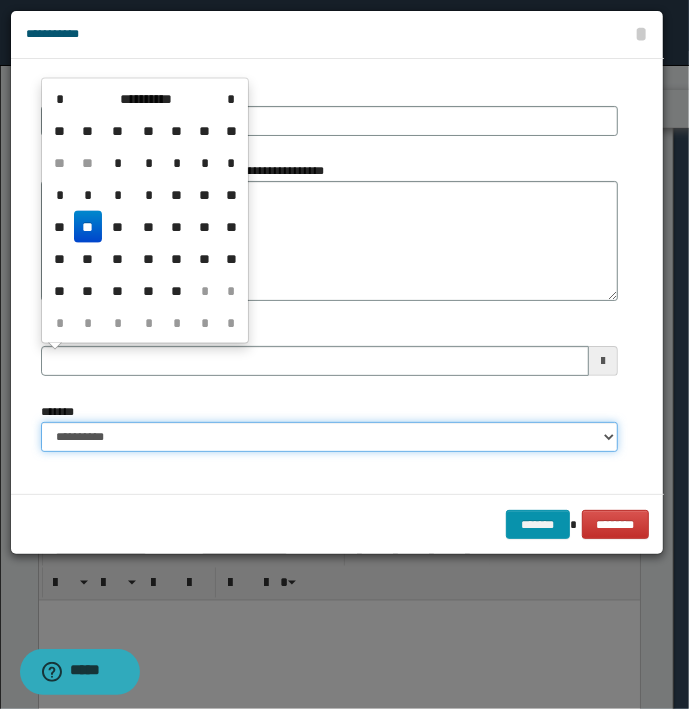 type 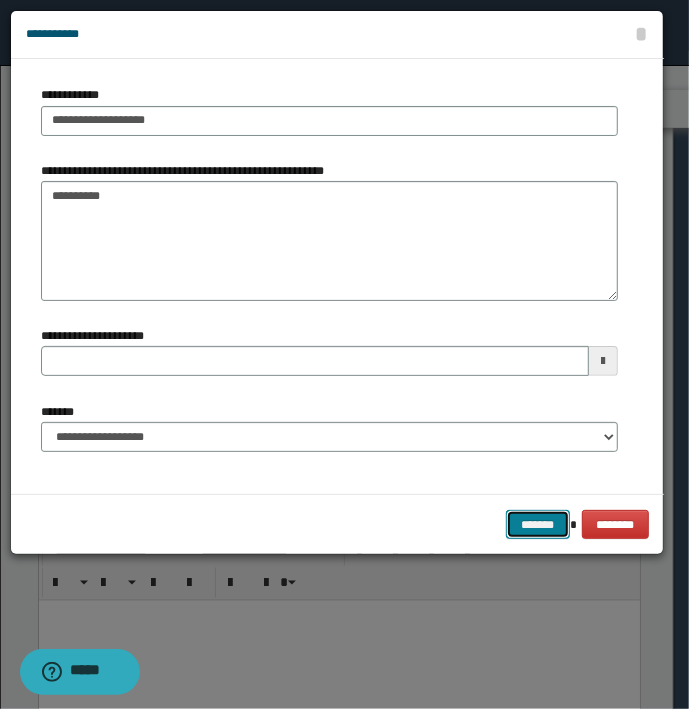 type 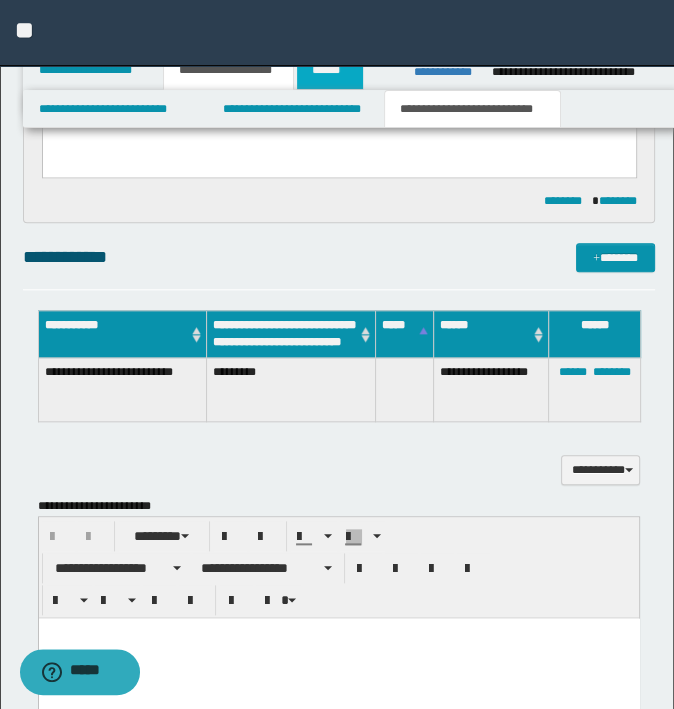 click on "******" at bounding box center (330, 70) 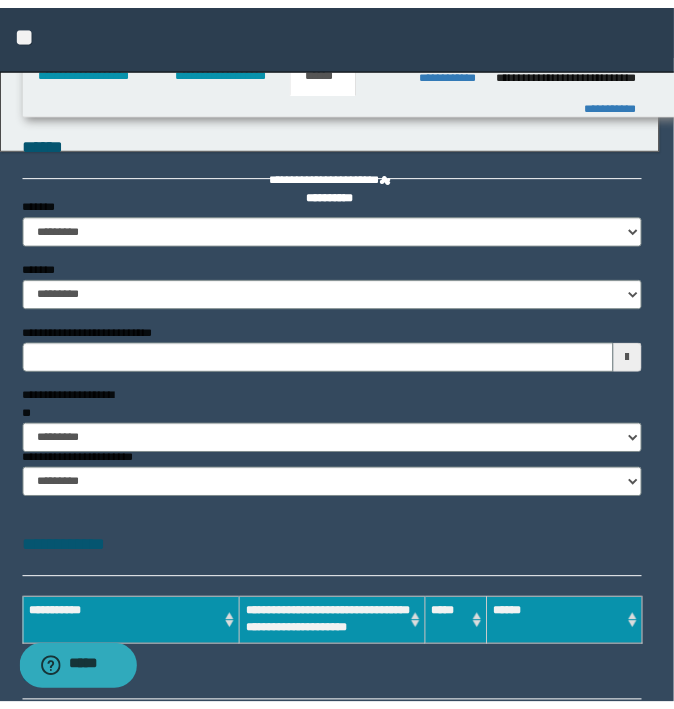 scroll, scrollTop: 0, scrollLeft: 0, axis: both 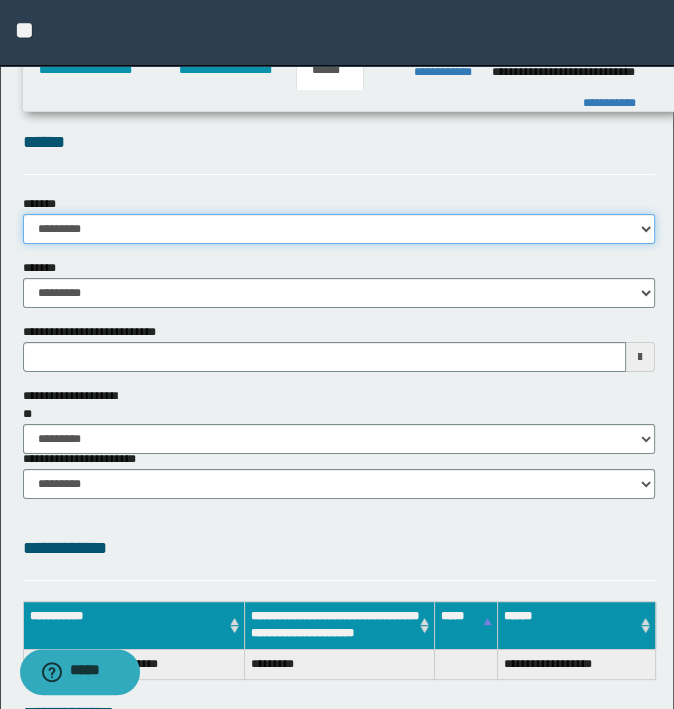 click on "**********" at bounding box center [339, 229] 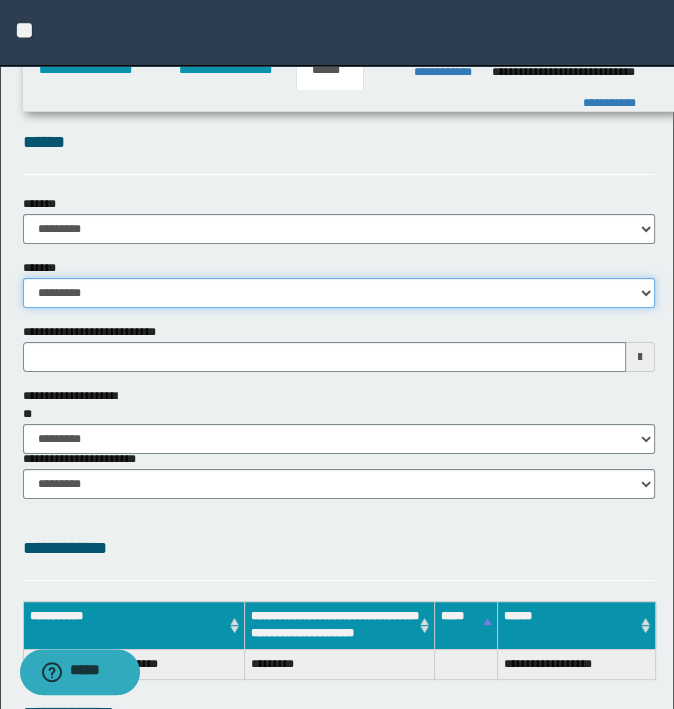 drag, startPoint x: 112, startPoint y: 293, endPoint x: 108, endPoint y: 308, distance: 15.524175 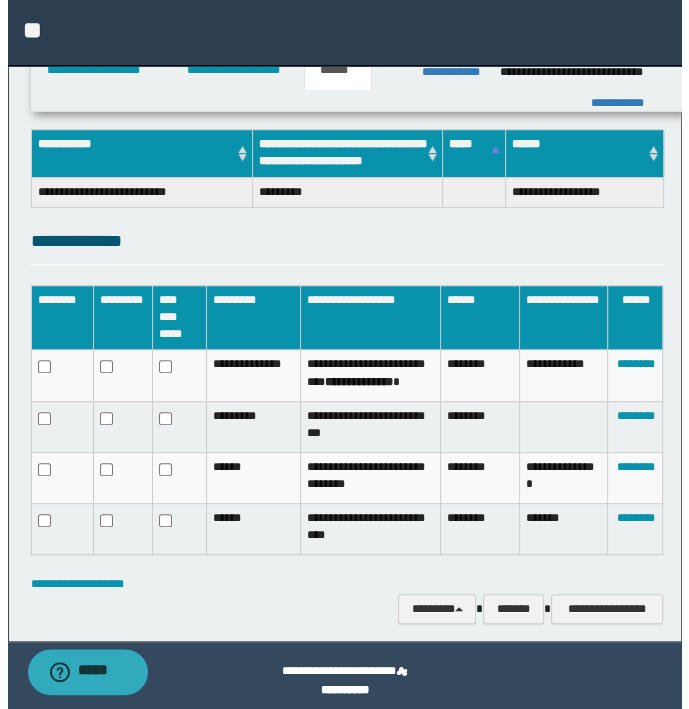 scroll, scrollTop: 482, scrollLeft: 0, axis: vertical 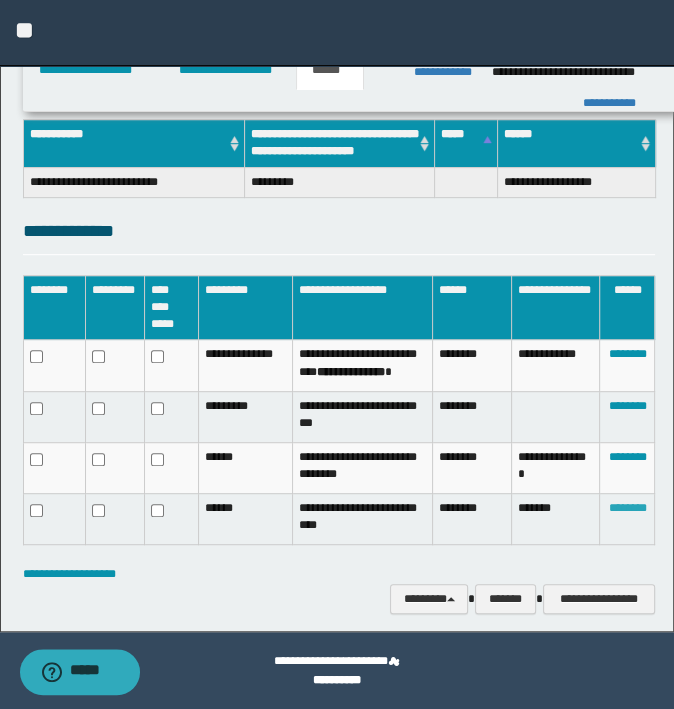 click on "********" at bounding box center [627, 508] 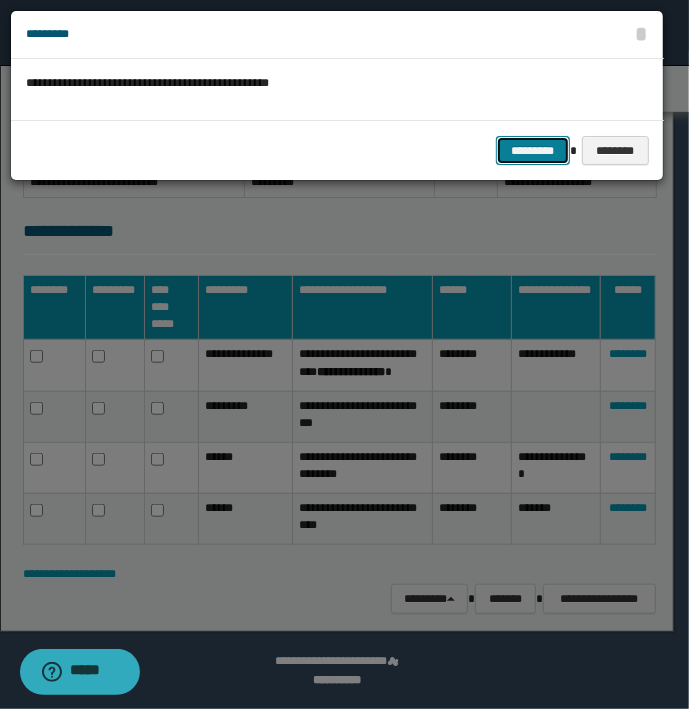 click on "*********" at bounding box center [533, 151] 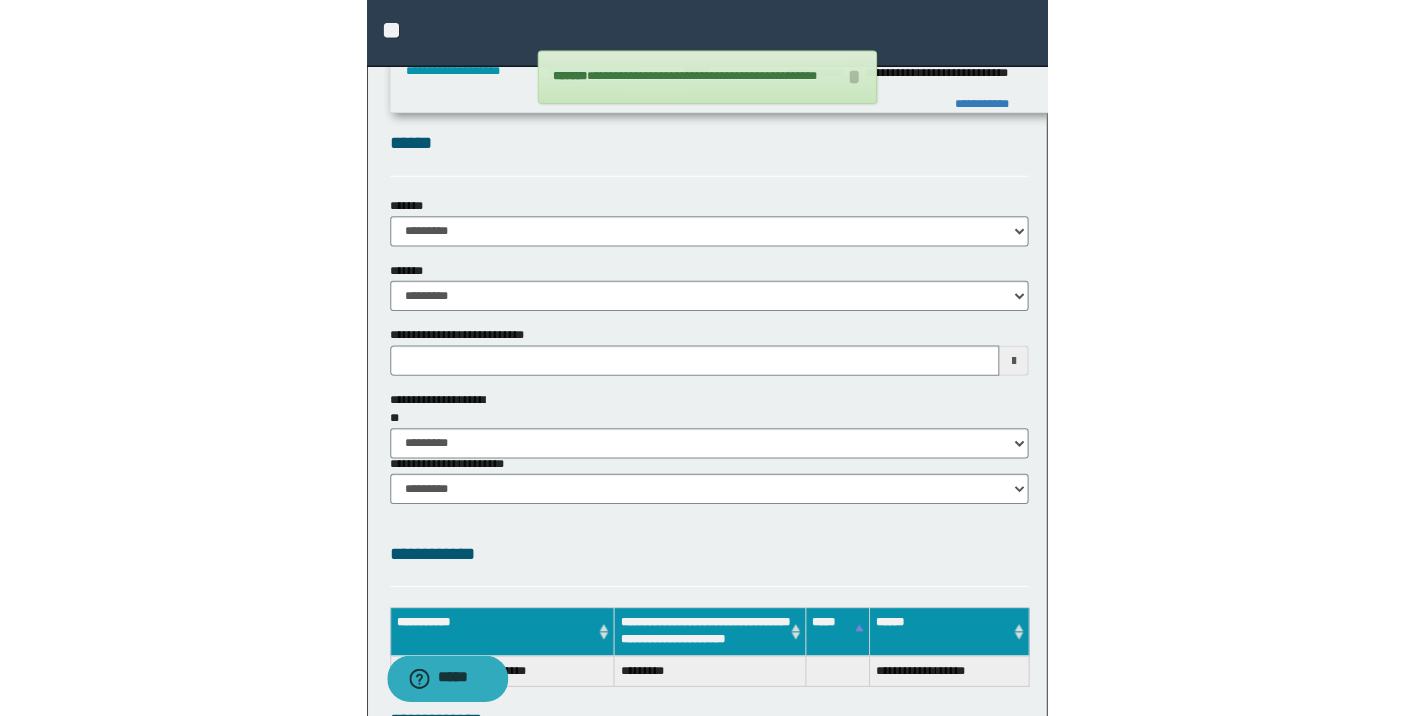scroll, scrollTop: 0, scrollLeft: 0, axis: both 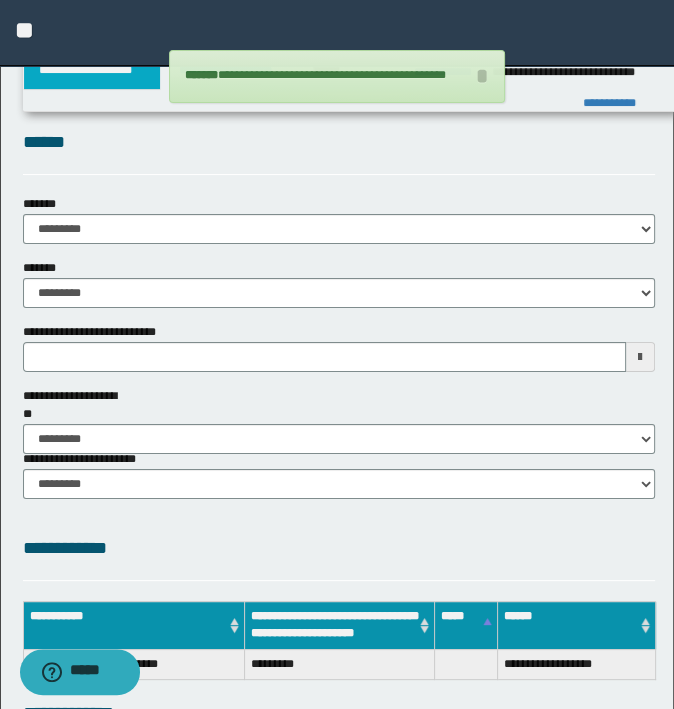click on "**********" at bounding box center (92, 70) 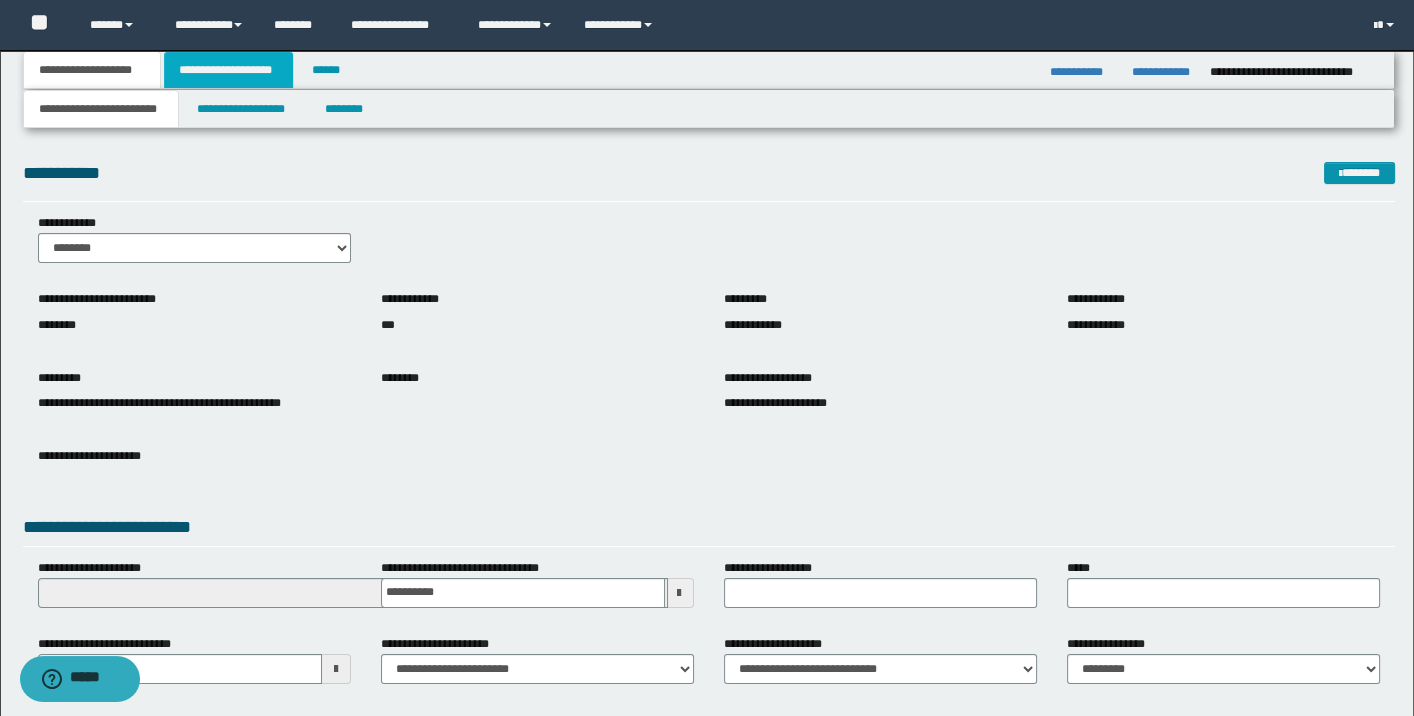 click on "**********" at bounding box center [228, 70] 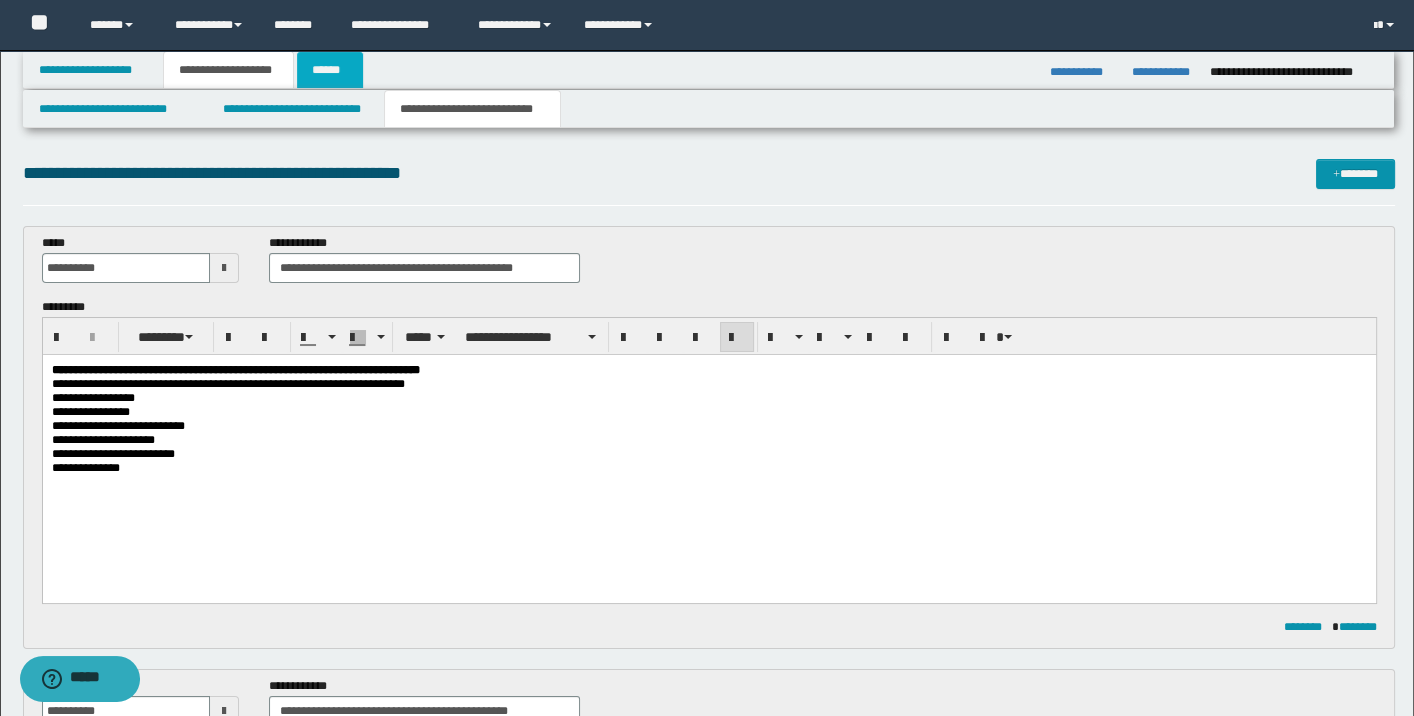 click on "******" at bounding box center [330, 70] 